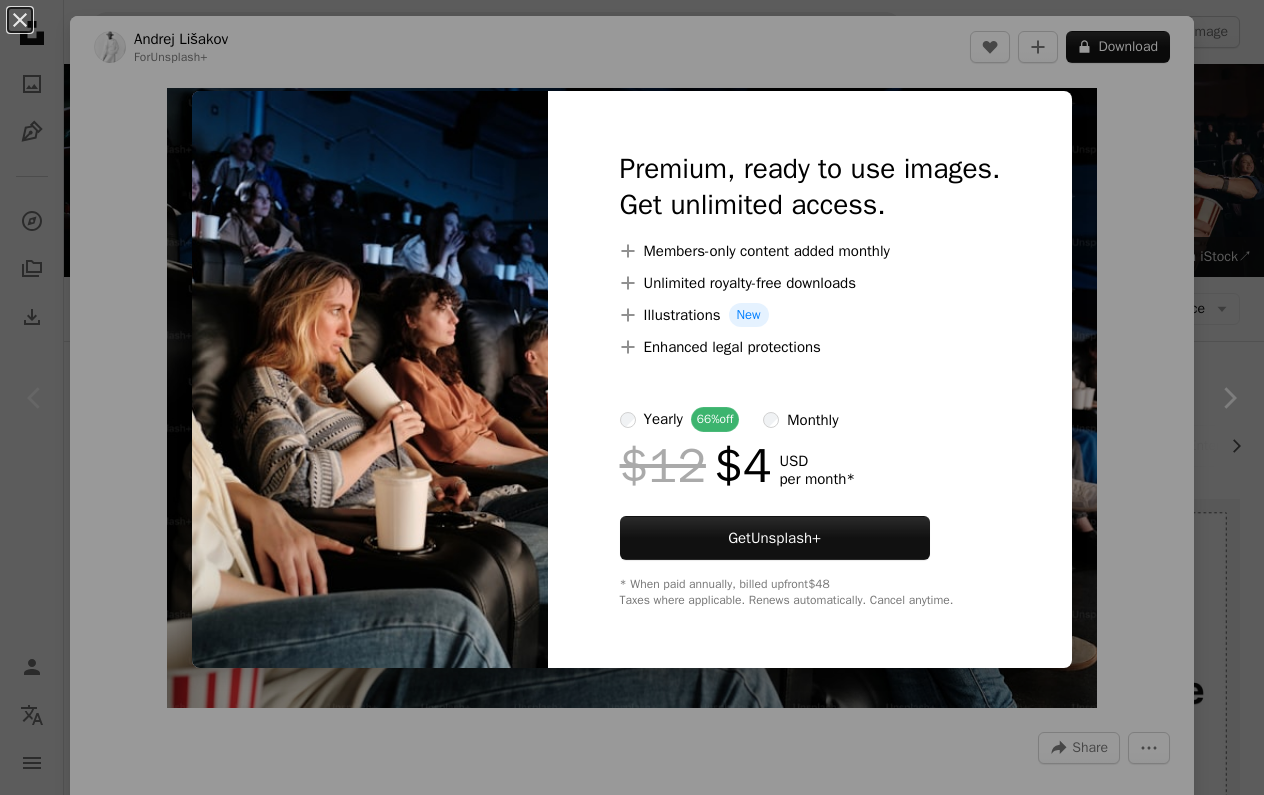scroll, scrollTop: 0, scrollLeft: 0, axis: both 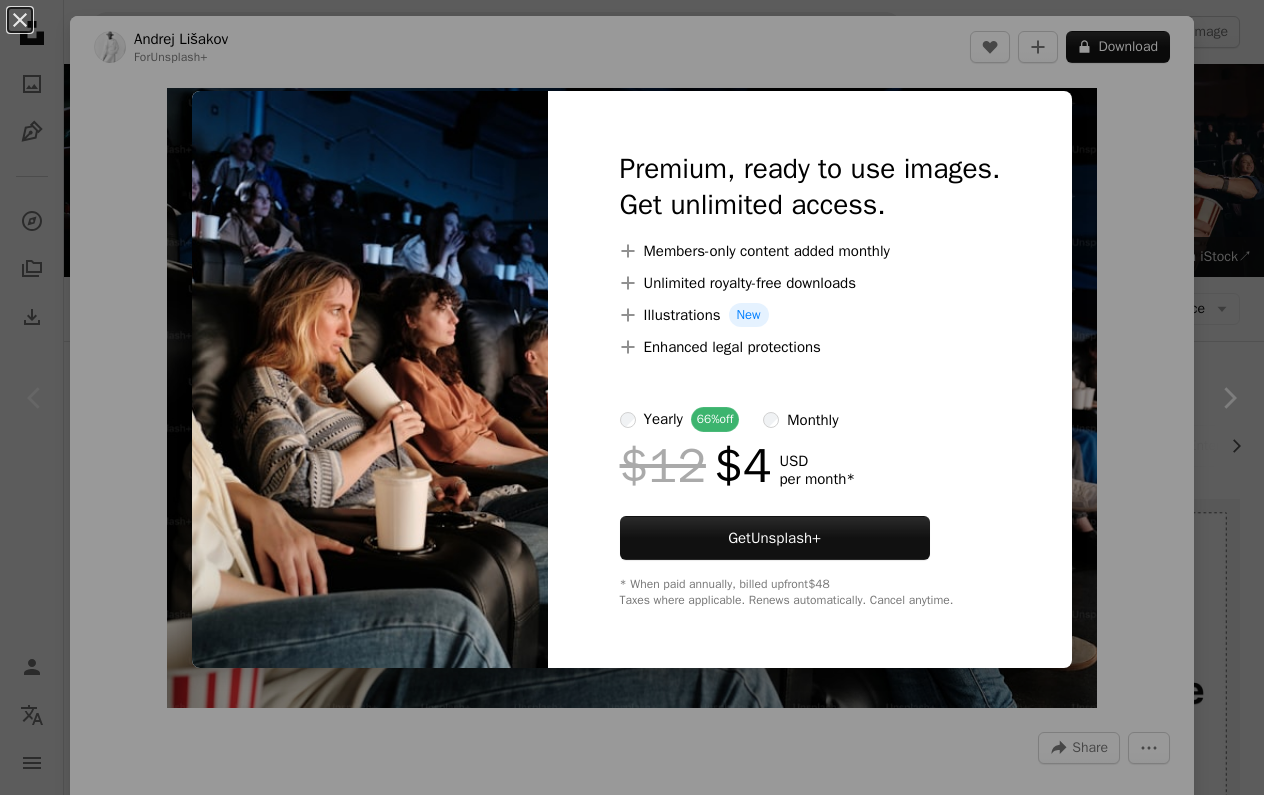 click on "An X shape Premium, ready to use images. Get unlimited access. A plus sign Members-only content added monthly A plus sign Unlimited royalty-free downloads A plus sign Illustrations  New A plus sign Enhanced legal protections yearly 66%  off monthly $12   $4 USD per month * Get  Unsplash+ * When paid annually, billed upfront  $48 Taxes where applicable. Renews automatically. Cancel anytime." at bounding box center (632, 397) 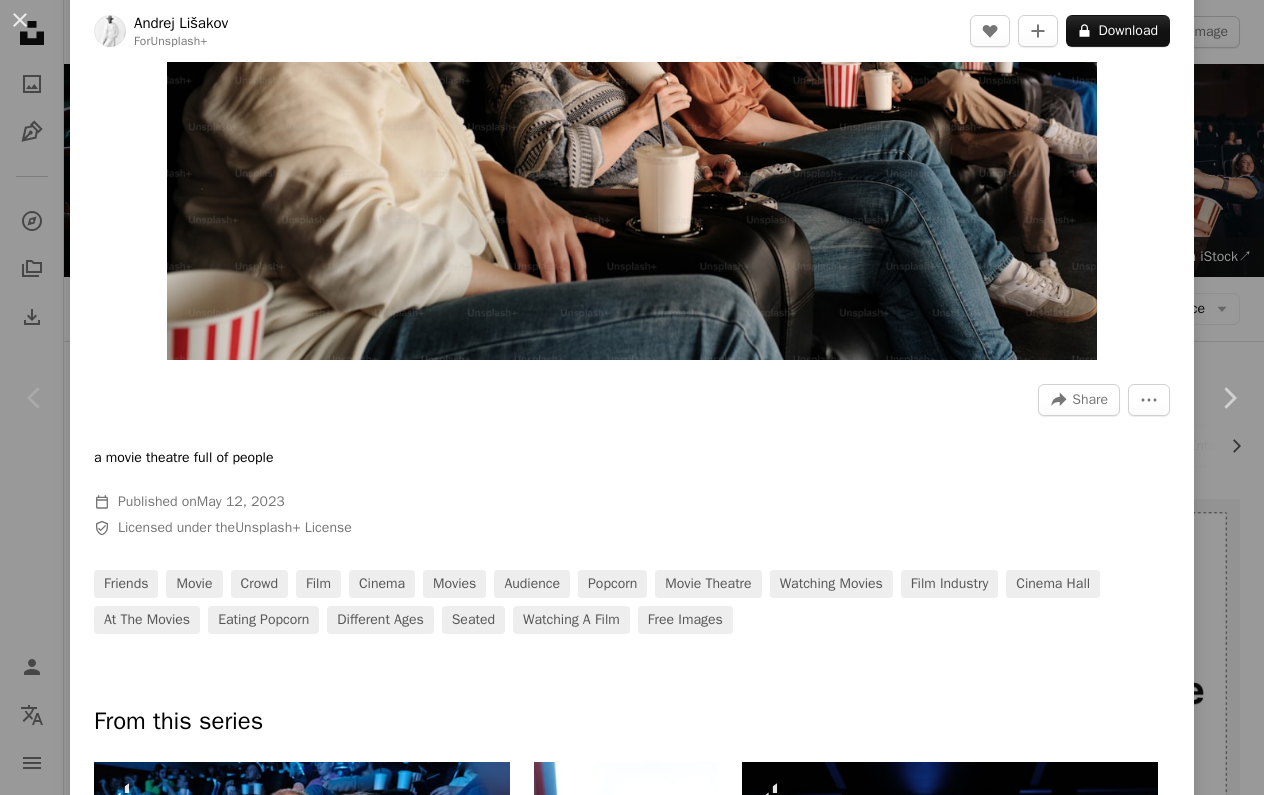 scroll, scrollTop: 345, scrollLeft: 0, axis: vertical 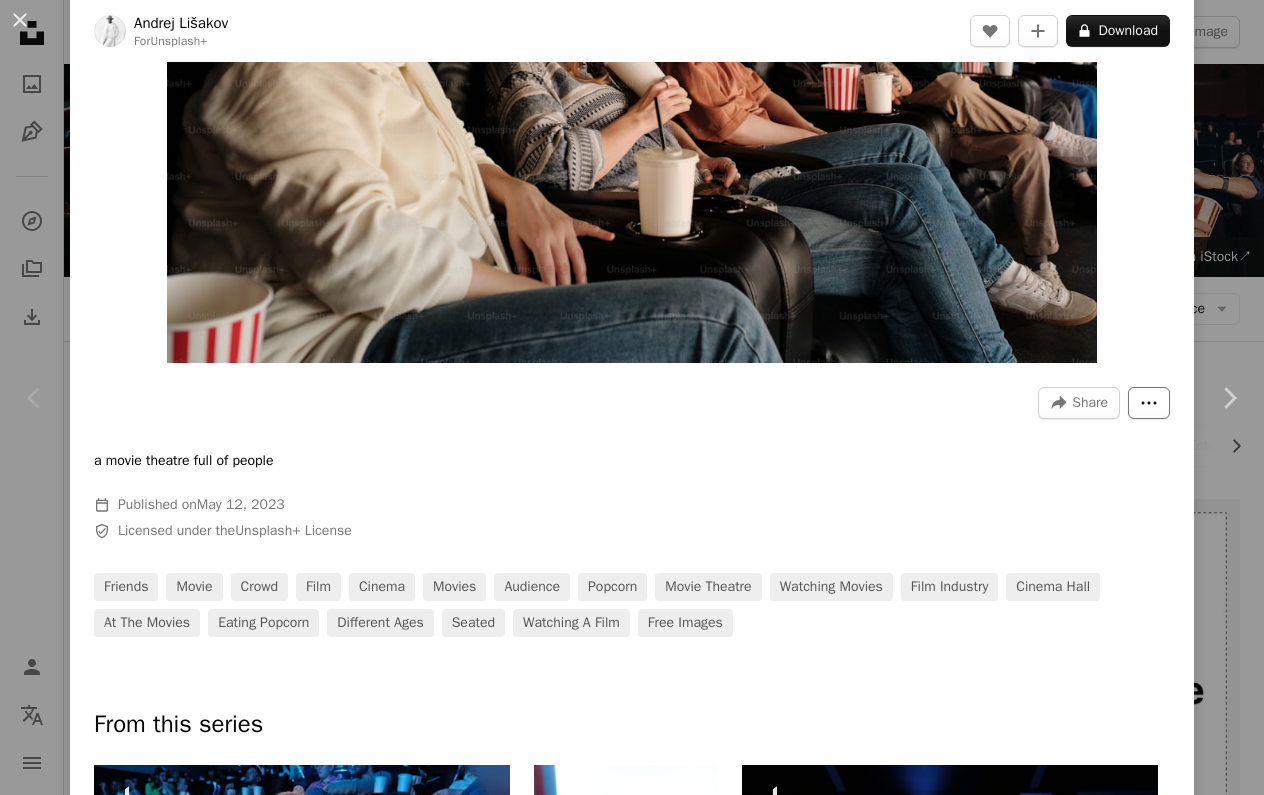 click on "More Actions" 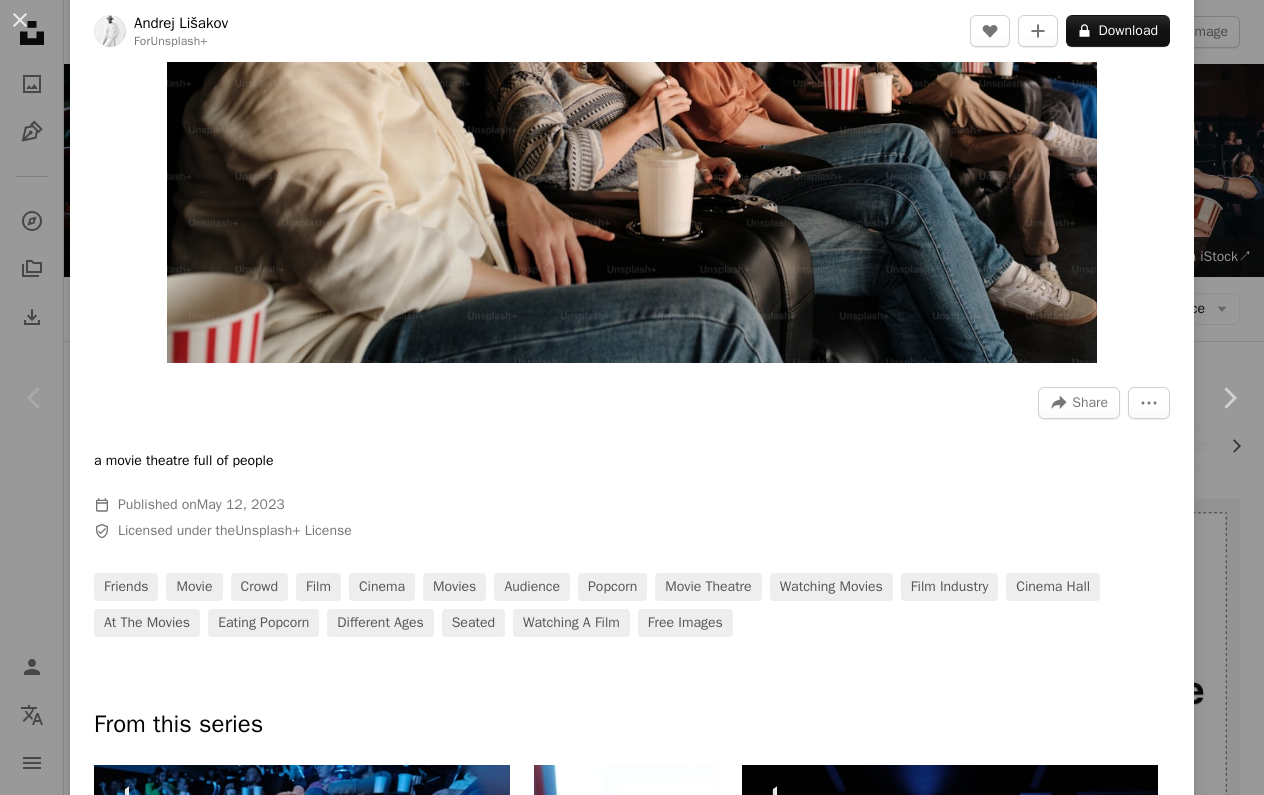 click on "An X shape Chevron left Chevron right [FIRST] [LAST] For Unsplash+ A heart A plus sign A lock Download Zoom in A forward-right arrow Share More Actions a movie theatre full of people Calendar outlined Published on May 12, 2023 Safety Licensed under the Unsplash+ License friends movie crowd film cinema movies audience popcorn movie theatre watching movies film industry cinema hall at the movies eating popcorn different ages seated watching a film Free images From this series Chevron right Plus sign for Unsplash+ Plus sign for Unsplash+ Plus sign for Unsplash+ Plus sign for Unsplash+ Plus sign for Unsplash+ Plus sign for Unsplash+ Plus sign for Unsplash+ Plus sign for Unsplash+ Plus sign for Unsplash+ Plus sign for Unsplash+ Related images Plus sign for Unsplash+ A heart A plus sign [FIRST] [LAST] For Unsplash+ A lock Download Plus sign for Unsplash+ A heart A plus sign [FIRST] [LAST] For Unsplash+ A lock Download Plus sign for Unsplash+ A heart A plus sign [FIRST] [LAST] For Unsplash+ A lock Download" at bounding box center [632, 397] 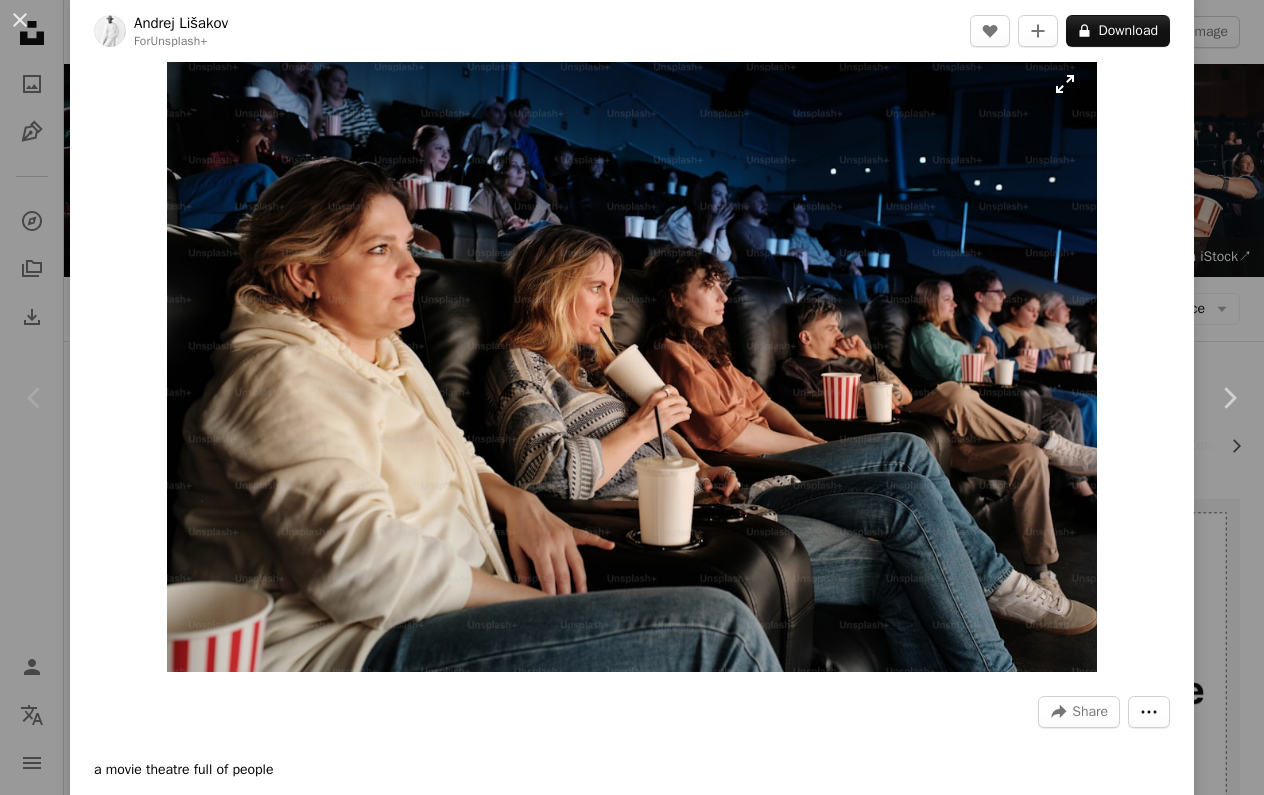 scroll, scrollTop: 39, scrollLeft: 0, axis: vertical 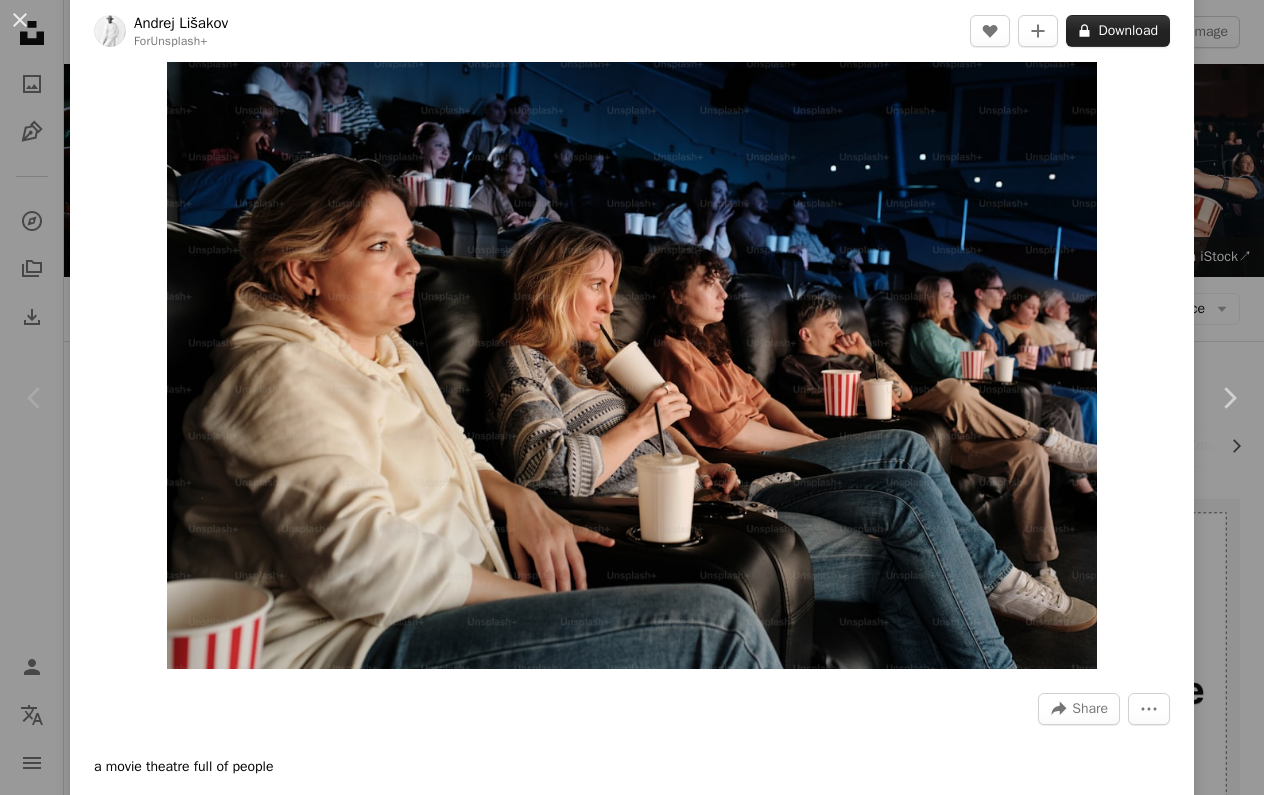 click on "A lock Download" at bounding box center [1118, 31] 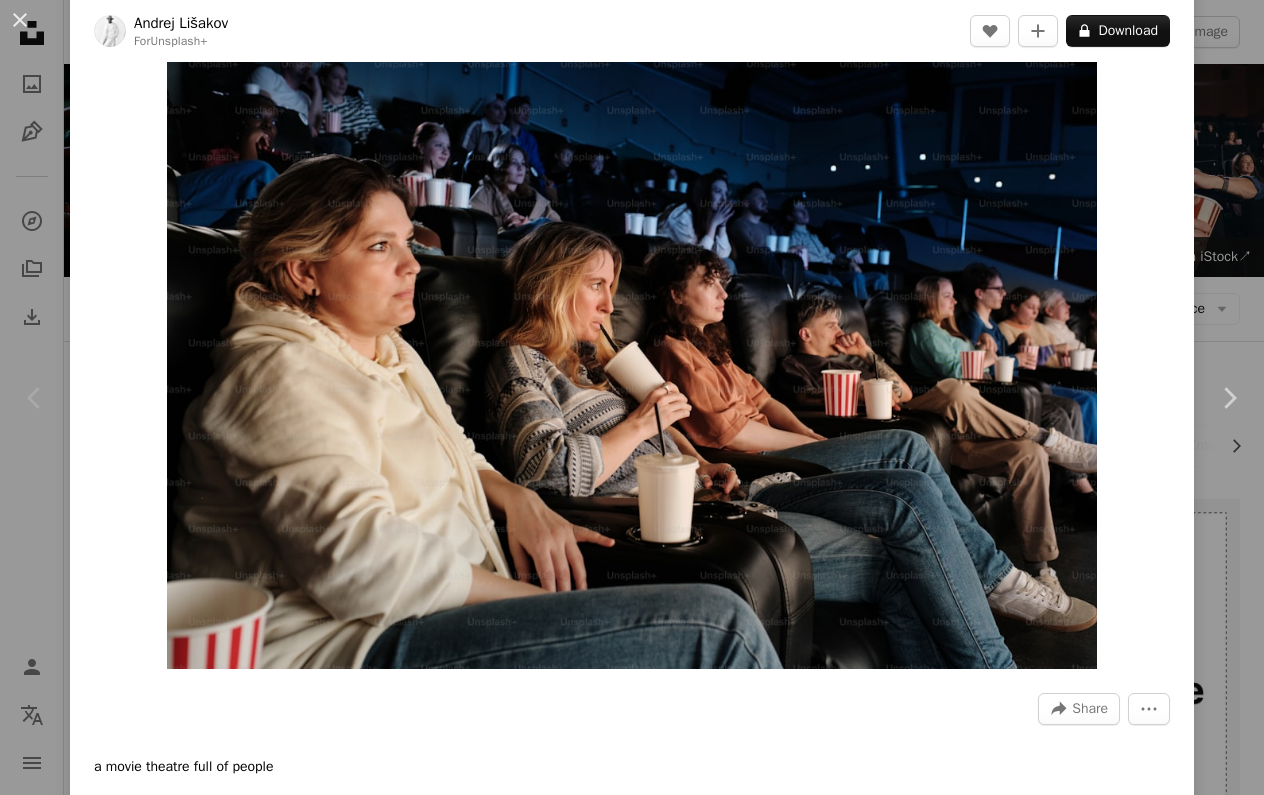 click on "An X shape" at bounding box center [20, 20] 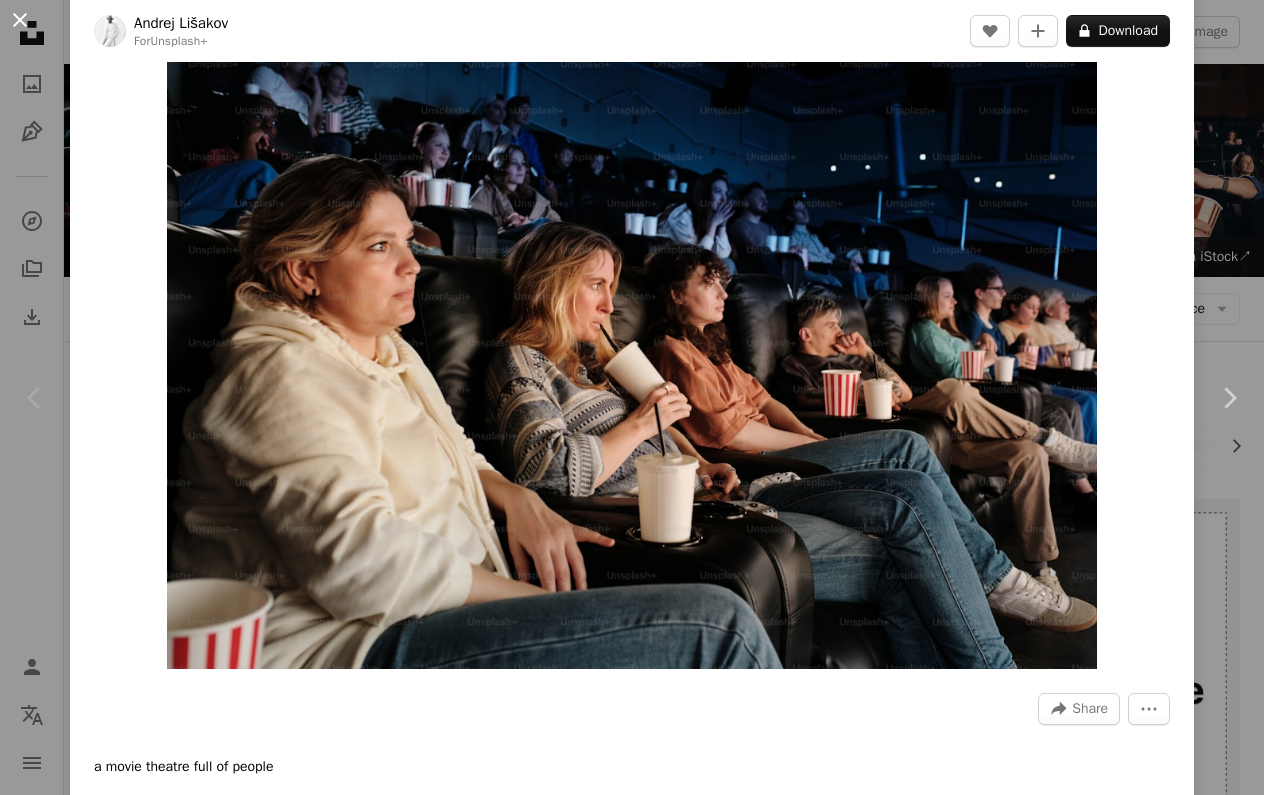click on "An X shape" at bounding box center (20, 20) 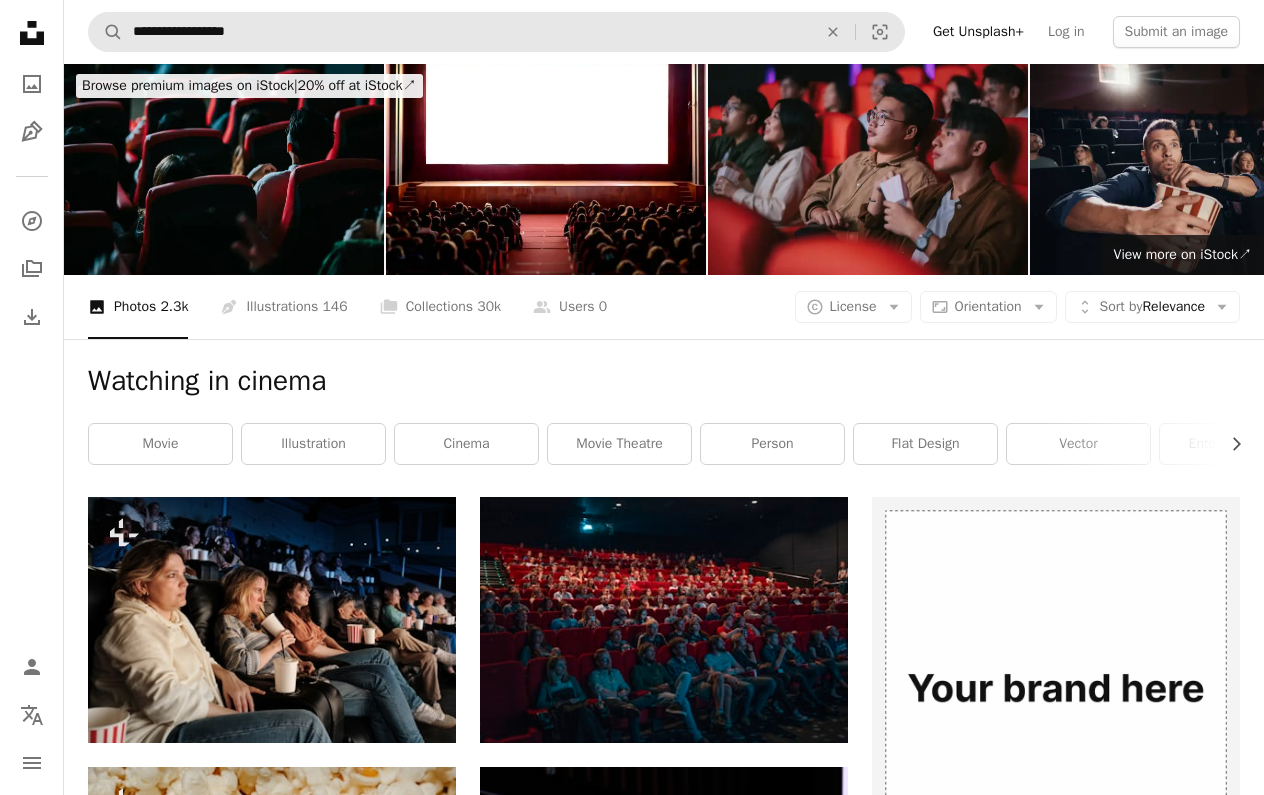 scroll, scrollTop: 0, scrollLeft: 0, axis: both 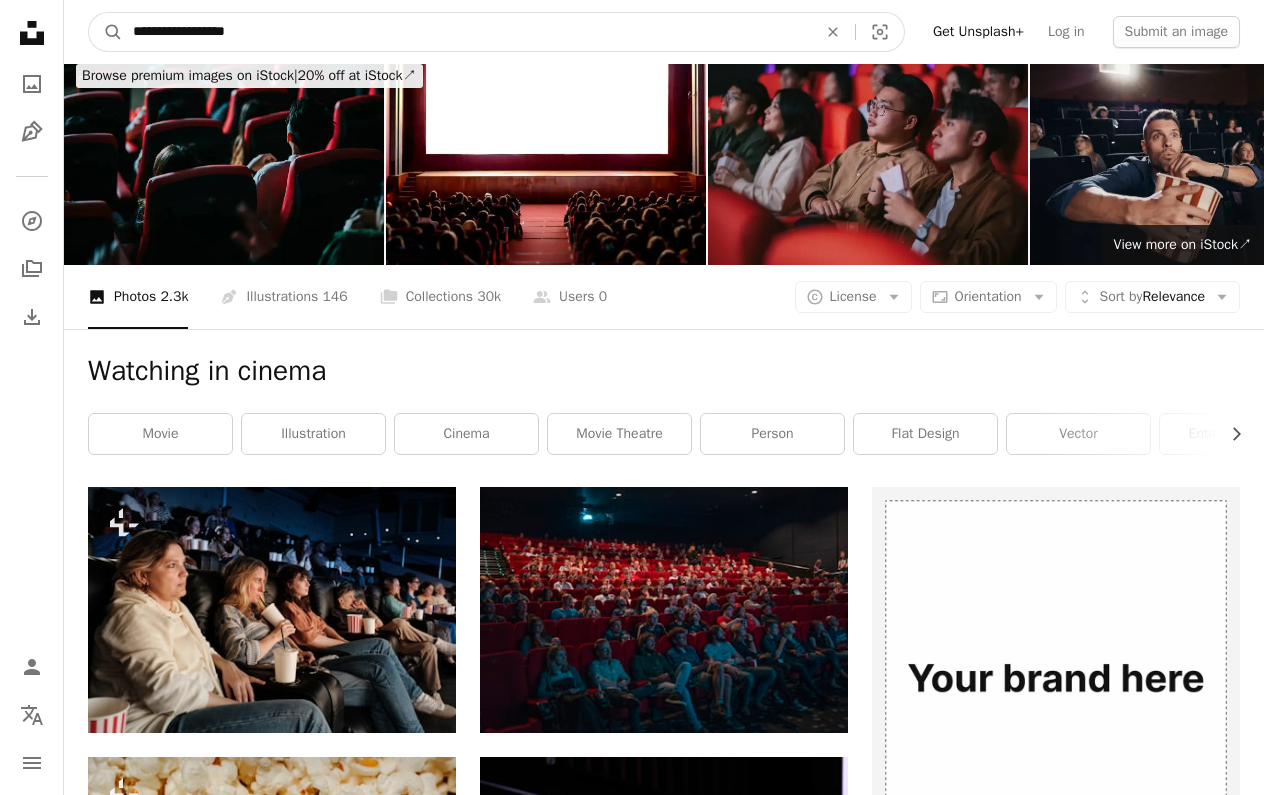 drag, startPoint x: 209, startPoint y: 28, endPoint x: 237, endPoint y: 35, distance: 28.86174 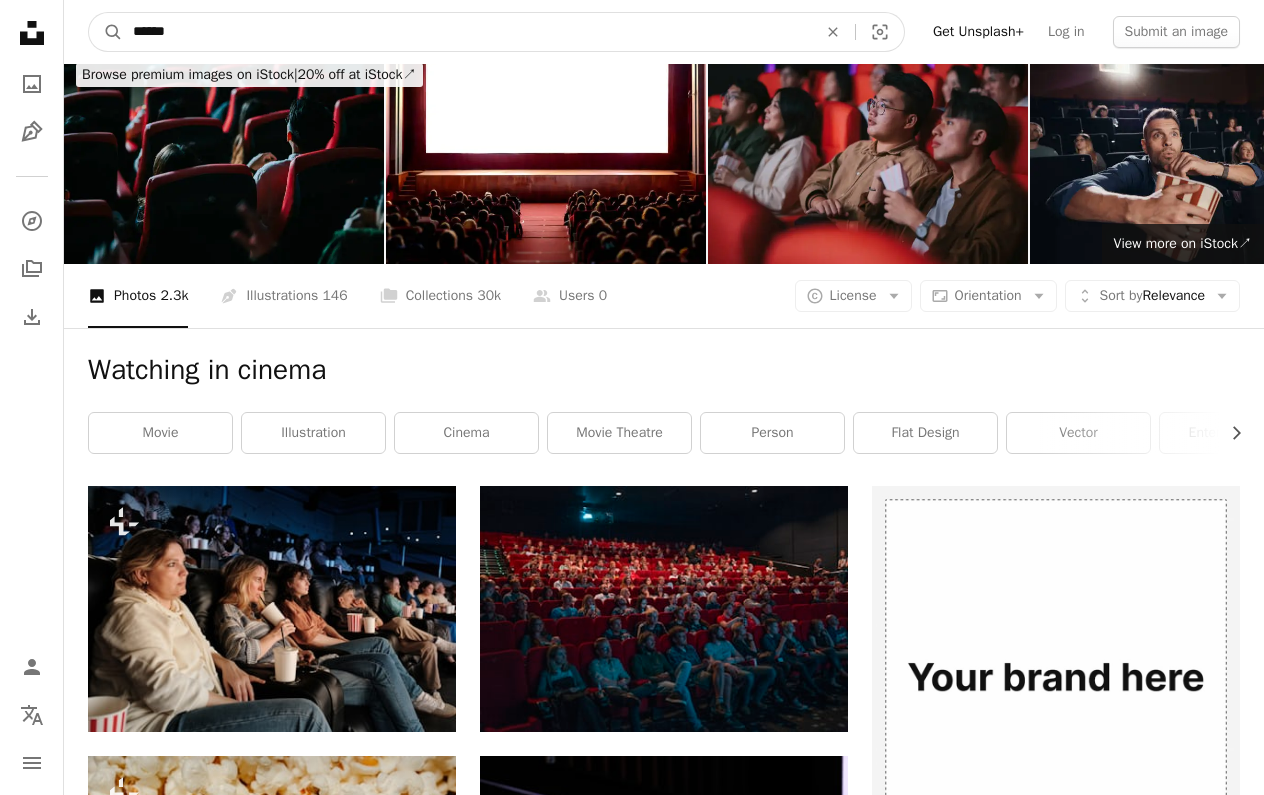 scroll, scrollTop: 0, scrollLeft: 0, axis: both 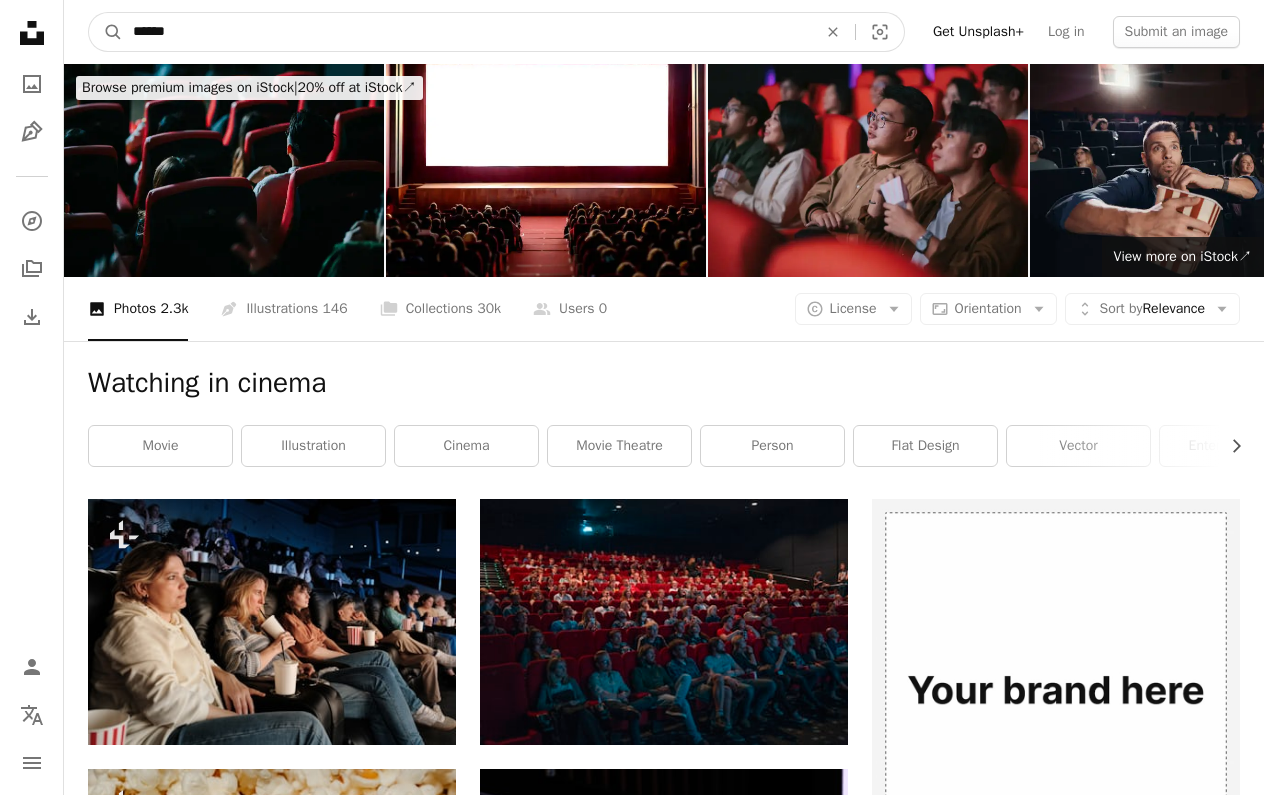click on "******" at bounding box center (467, 32) 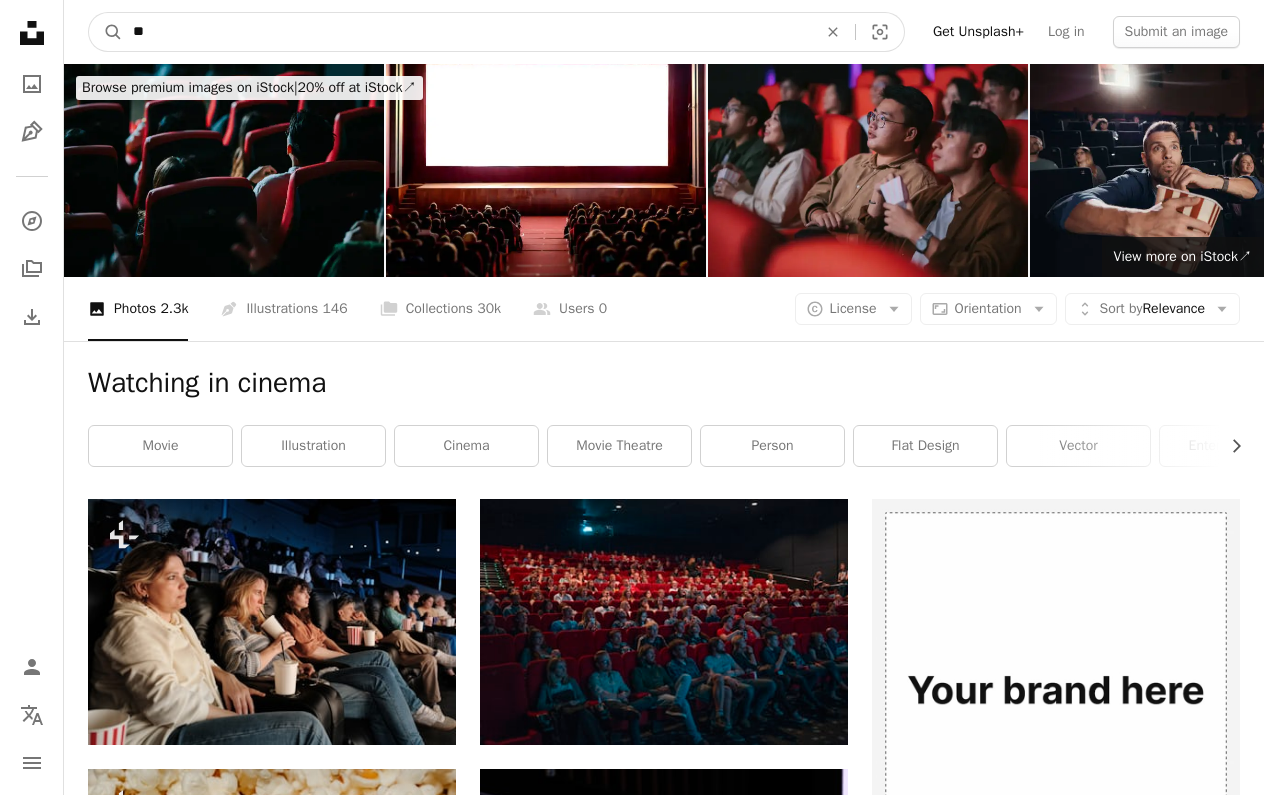type on "*" 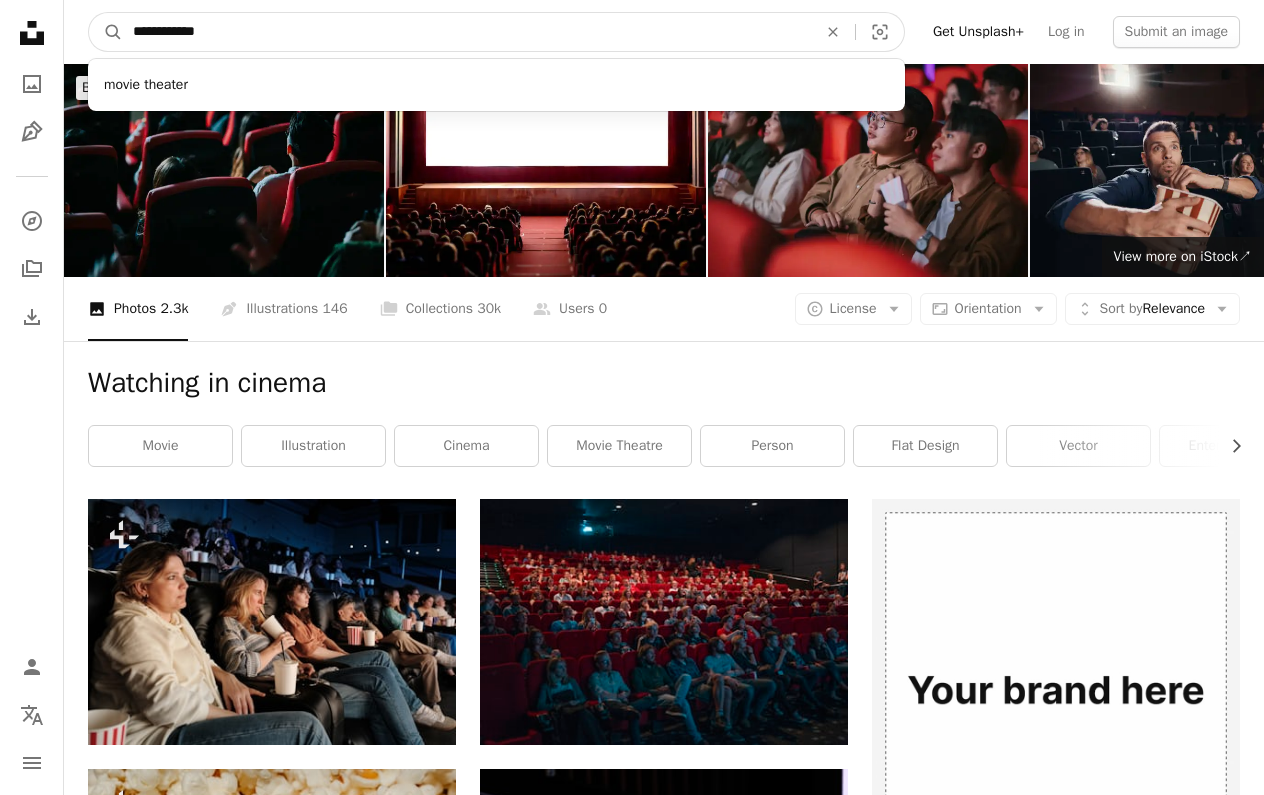 type on "**********" 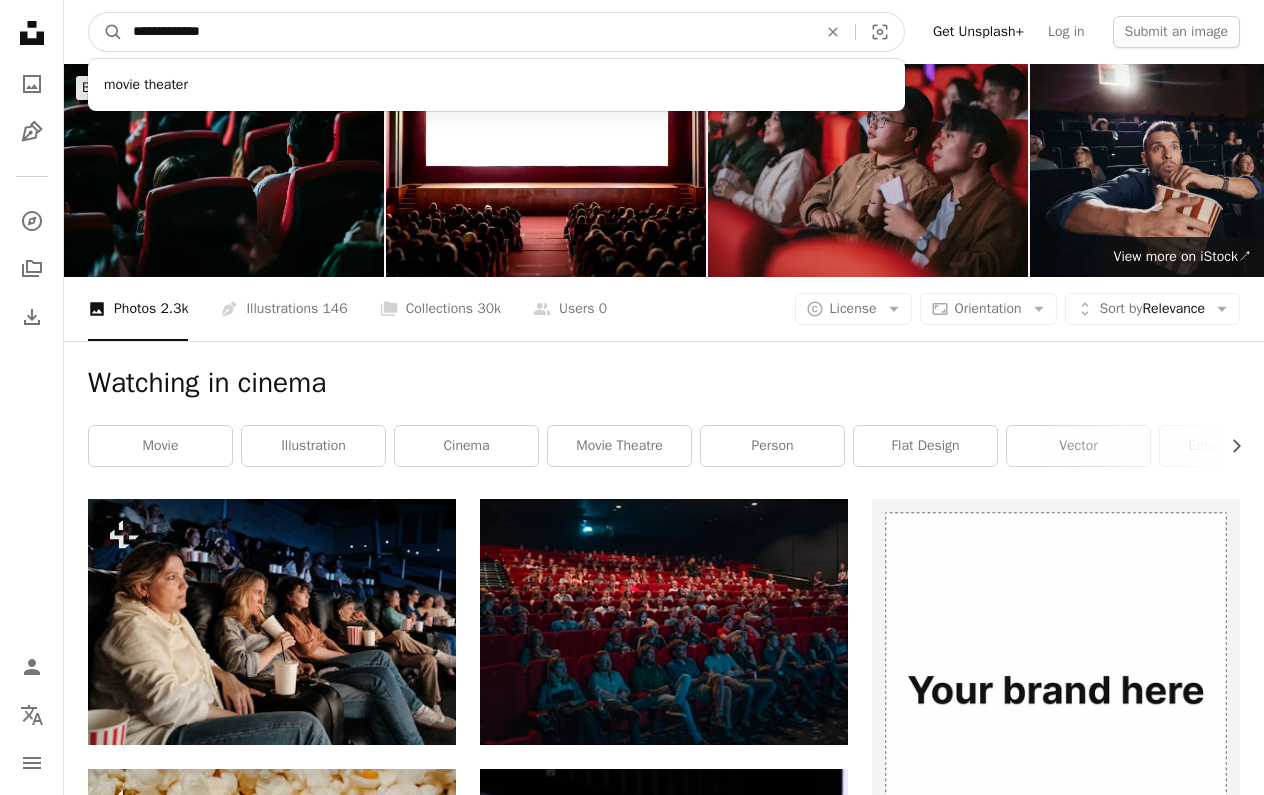 click on "A magnifying glass" at bounding box center (106, 32) 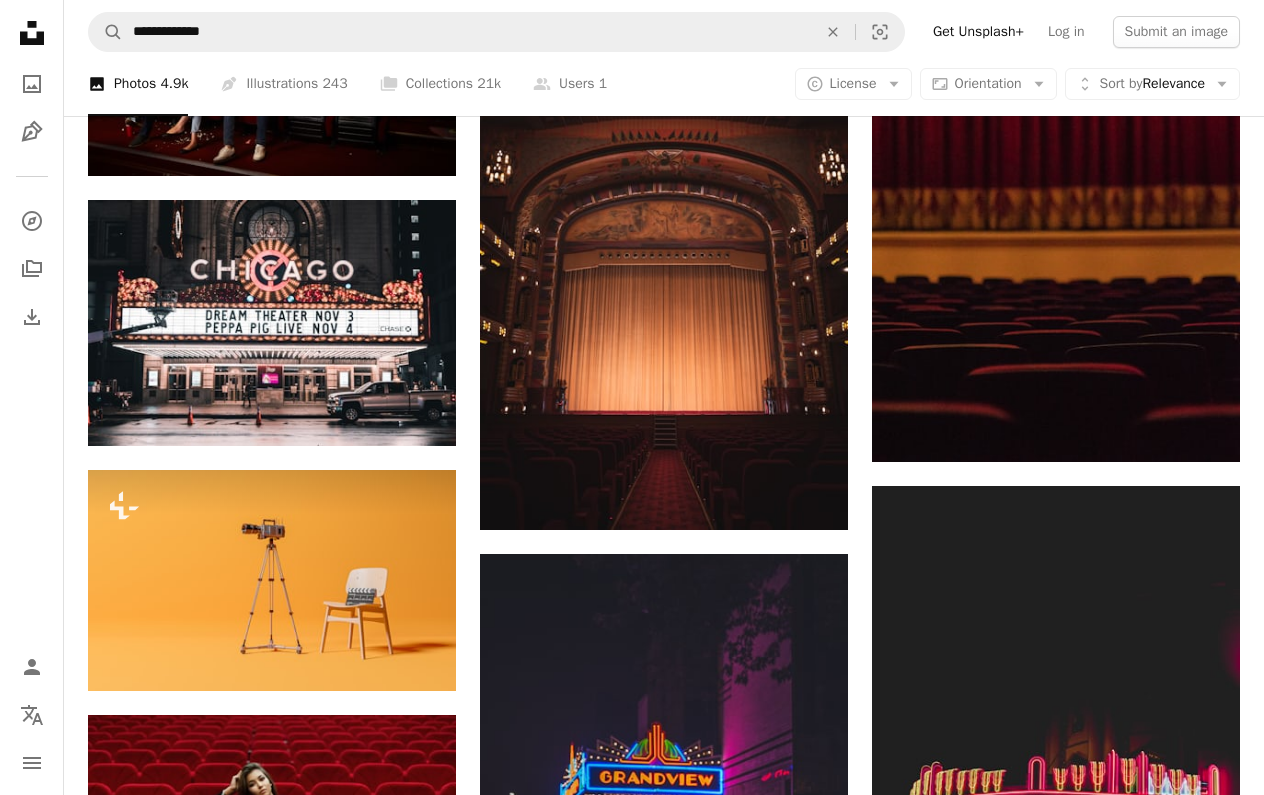scroll, scrollTop: 9422, scrollLeft: 0, axis: vertical 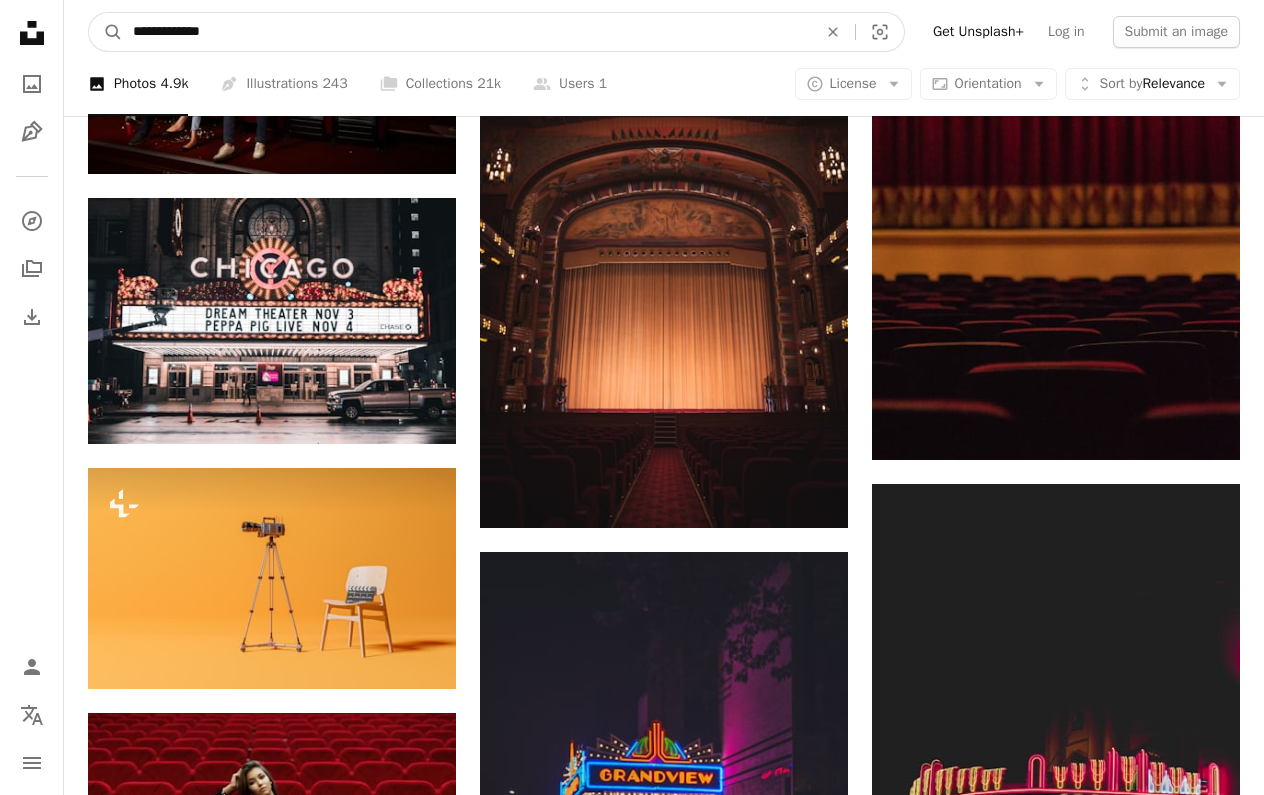 drag, startPoint x: 183, startPoint y: 33, endPoint x: -5, endPoint y: 17, distance: 188.67963 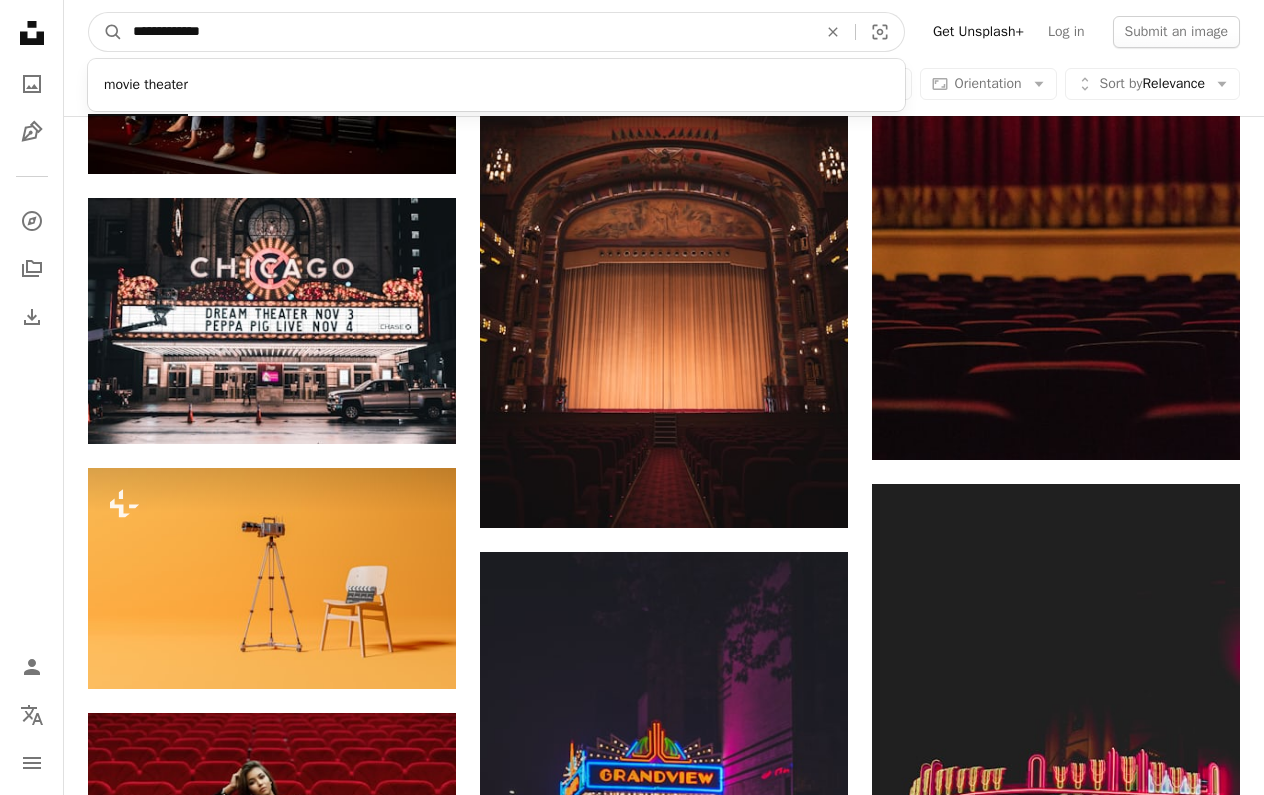 drag, startPoint x: 248, startPoint y: 34, endPoint x: -86, endPoint y: 7, distance: 335.08954 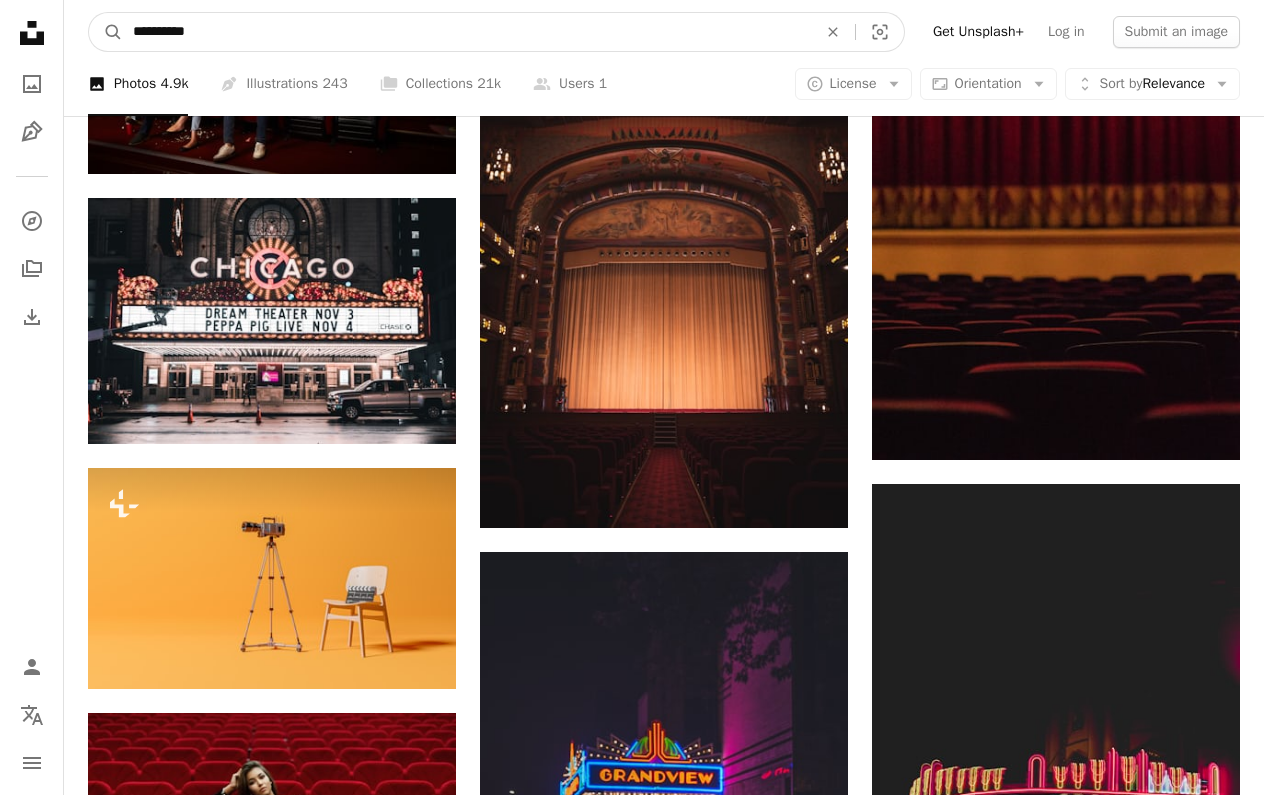 type on "**********" 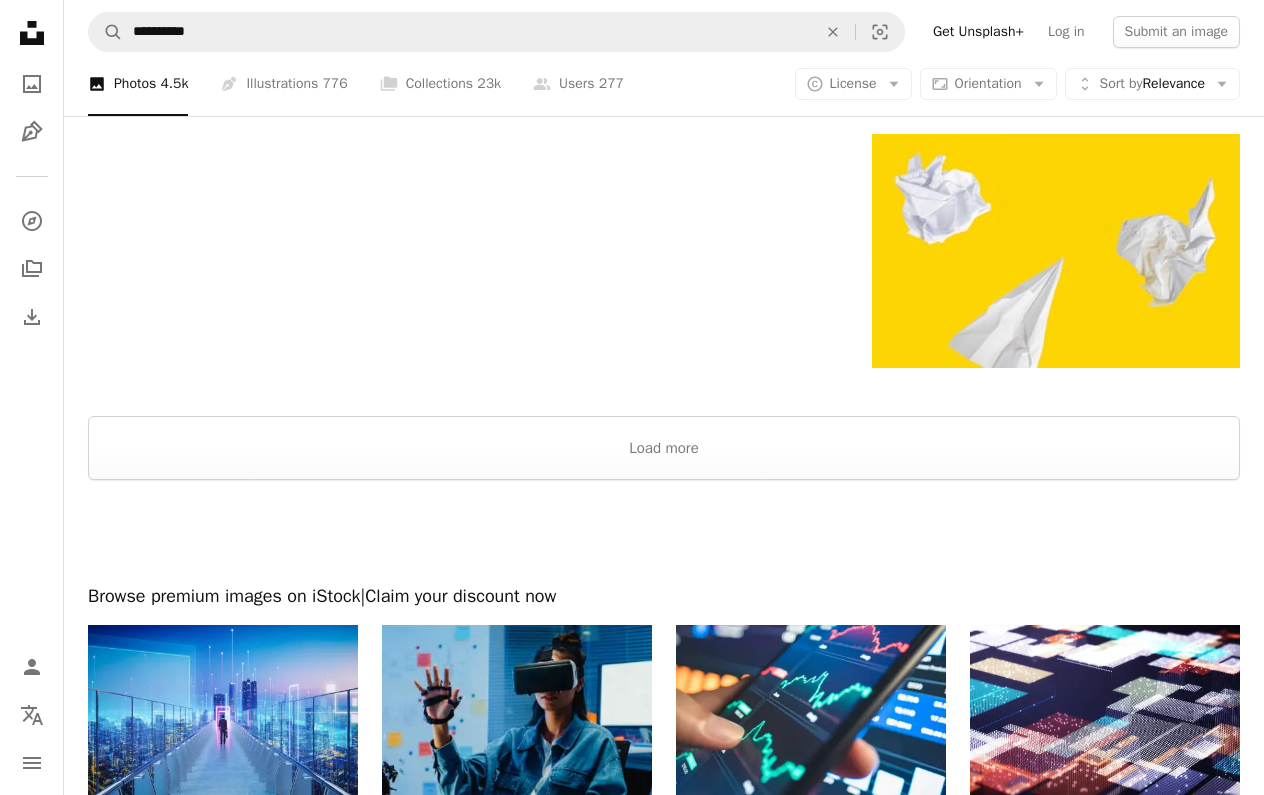 scroll, scrollTop: 2775, scrollLeft: 0, axis: vertical 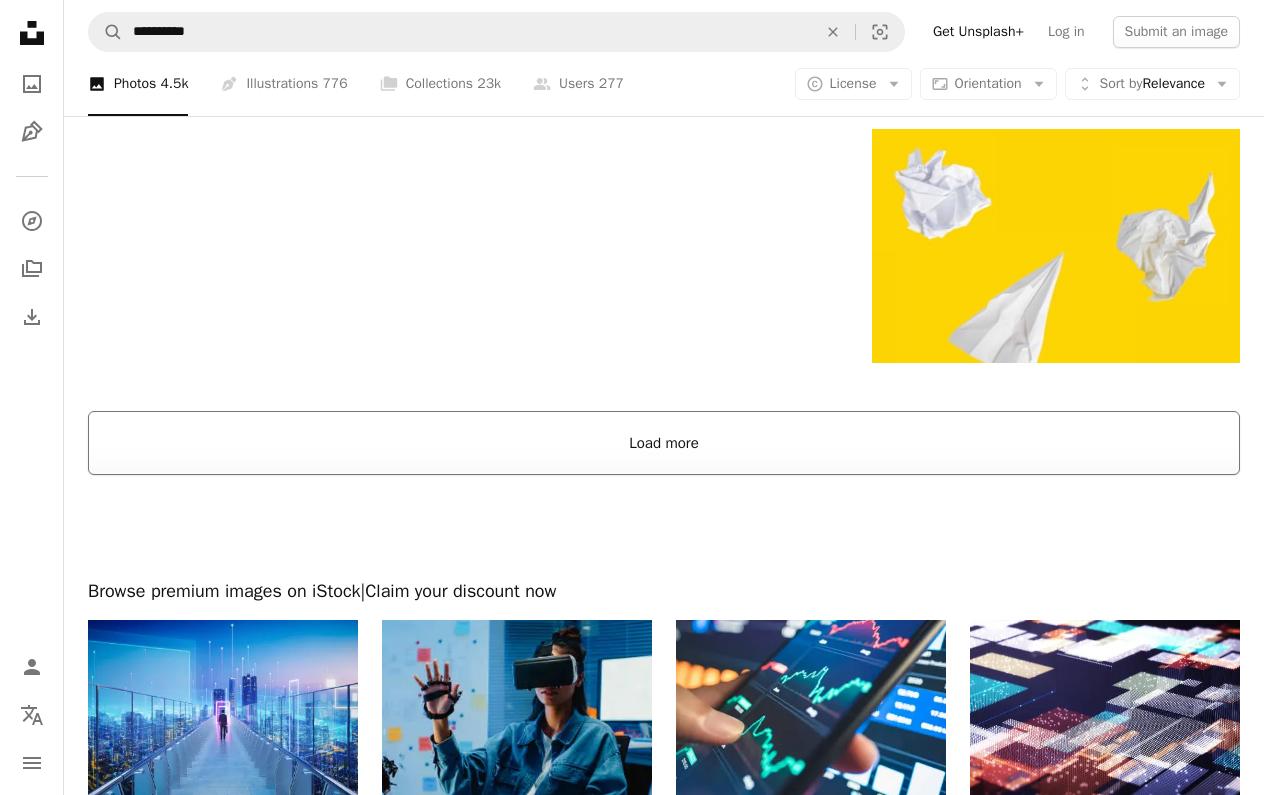 click on "Load more" at bounding box center (664, 443) 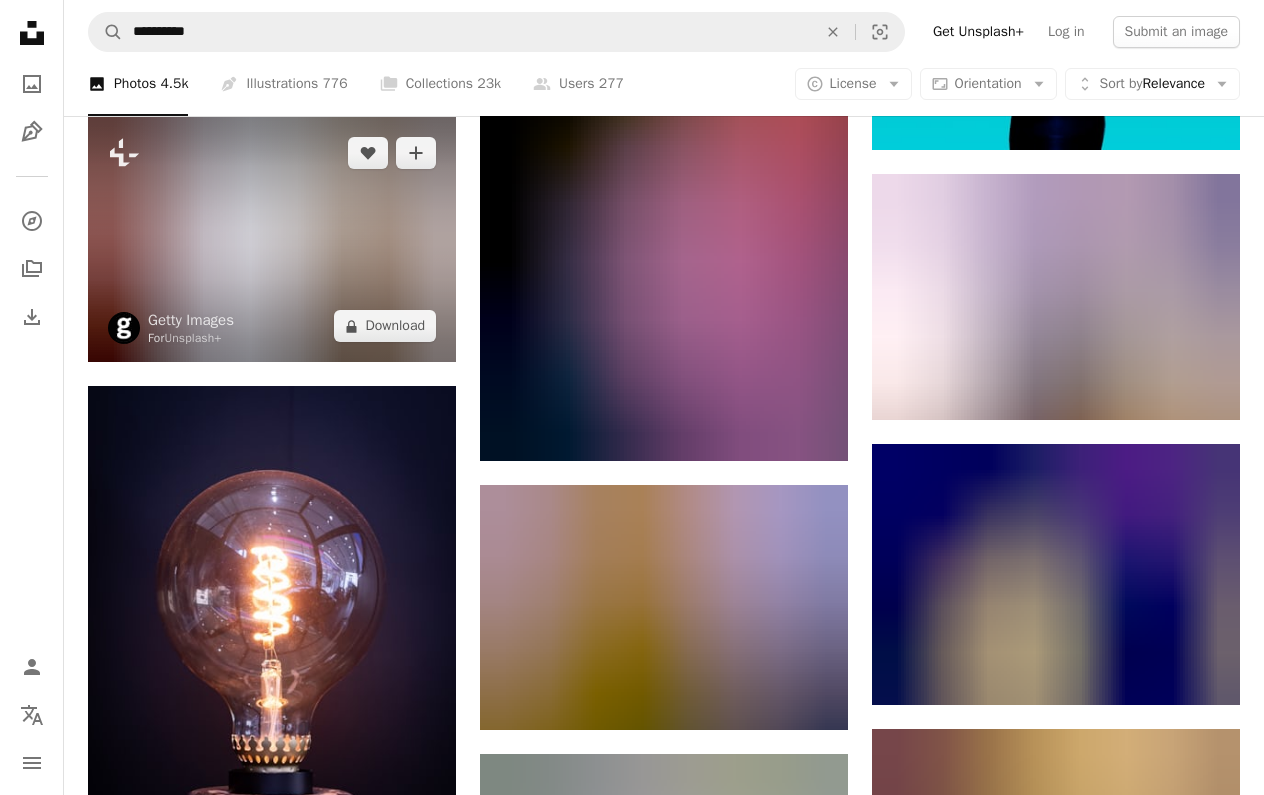 scroll, scrollTop: 7741, scrollLeft: 0, axis: vertical 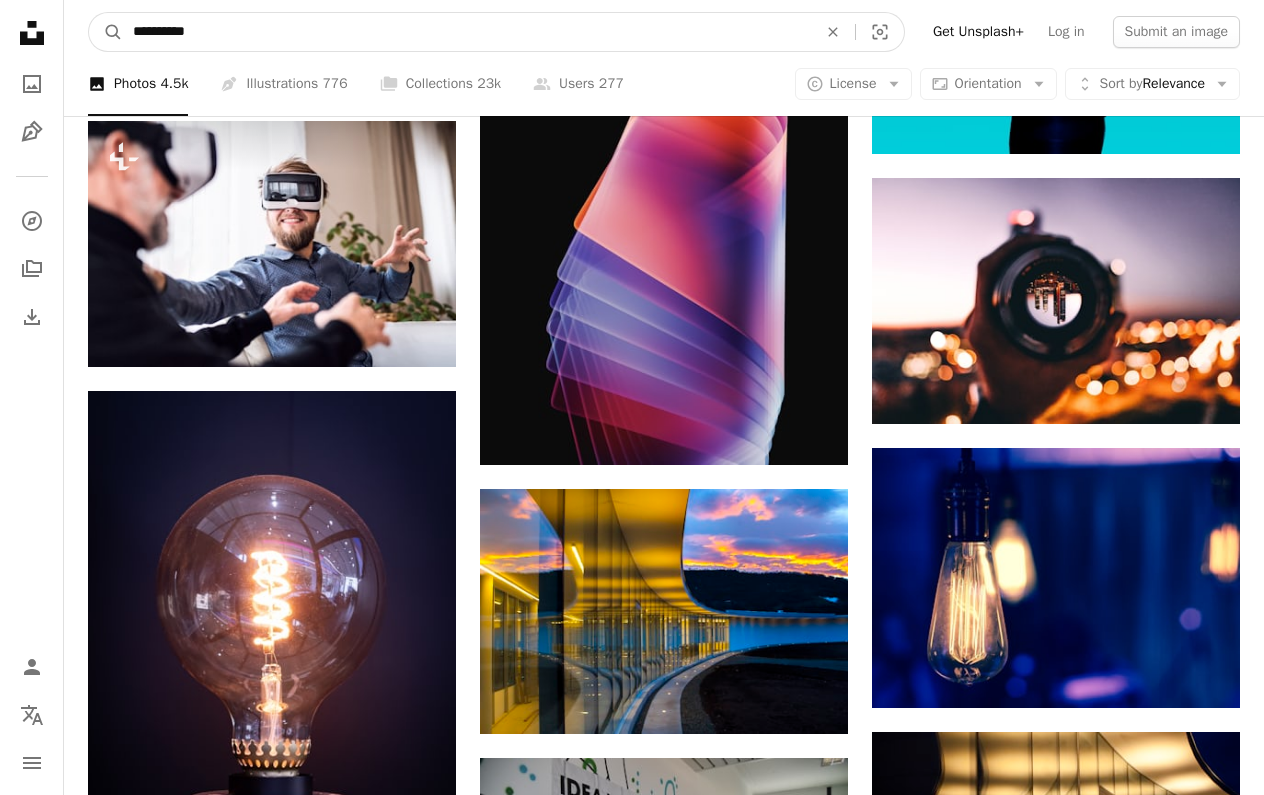click on "**********" at bounding box center [467, 32] 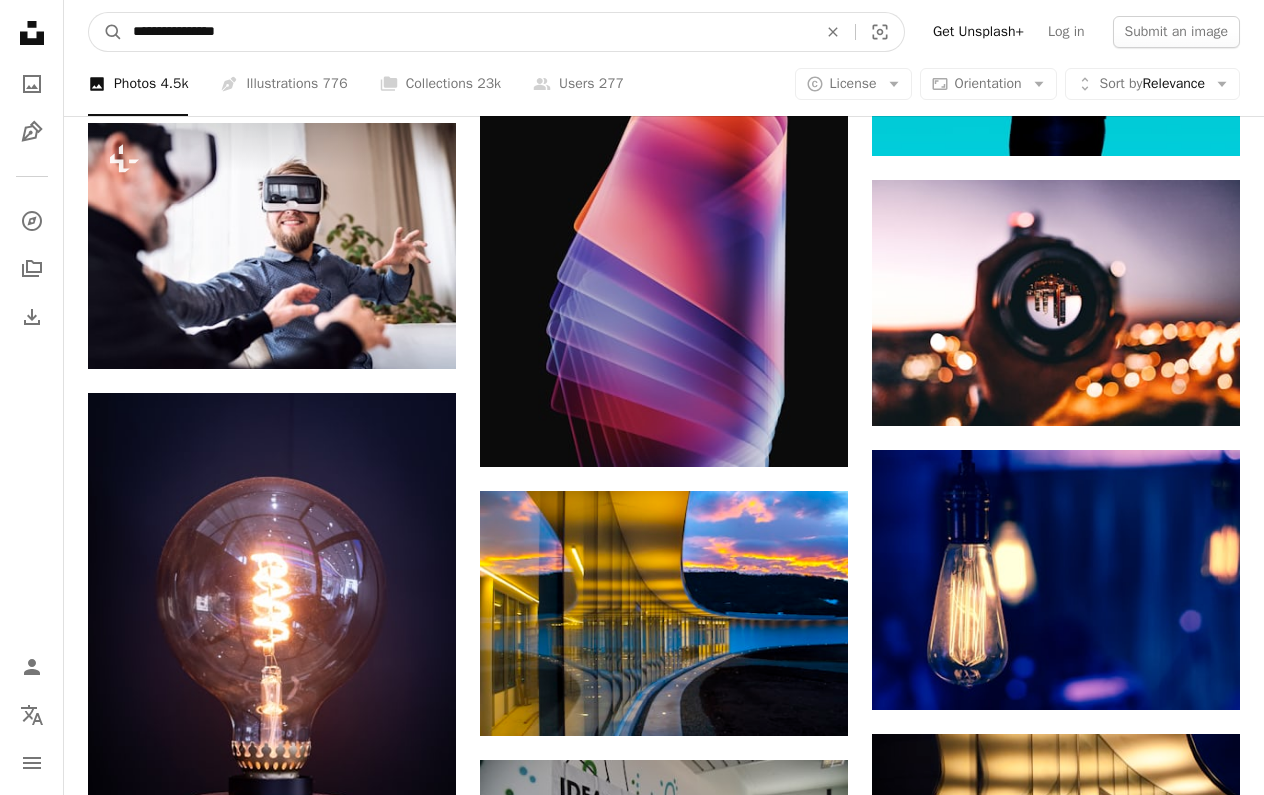 type on "**********" 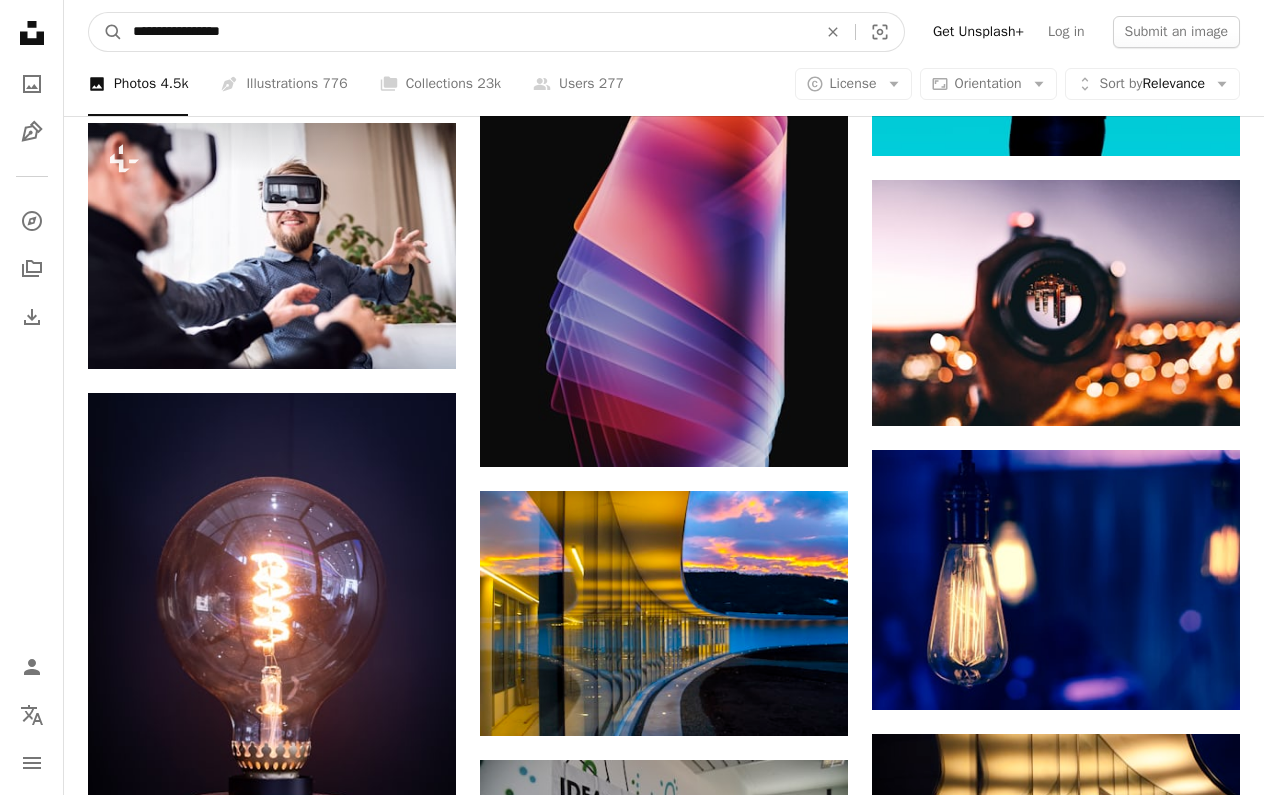 click on "A magnifying glass" at bounding box center (106, 32) 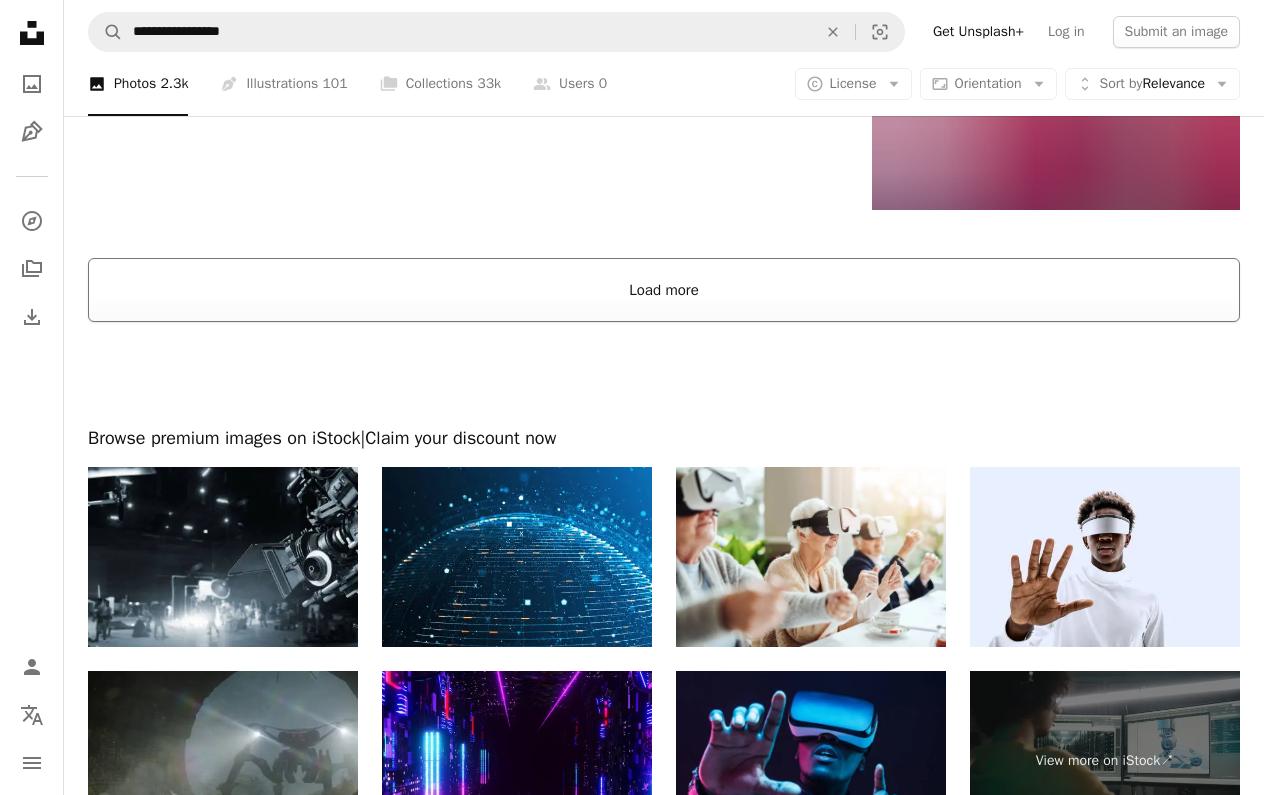 scroll, scrollTop: 2786, scrollLeft: 0, axis: vertical 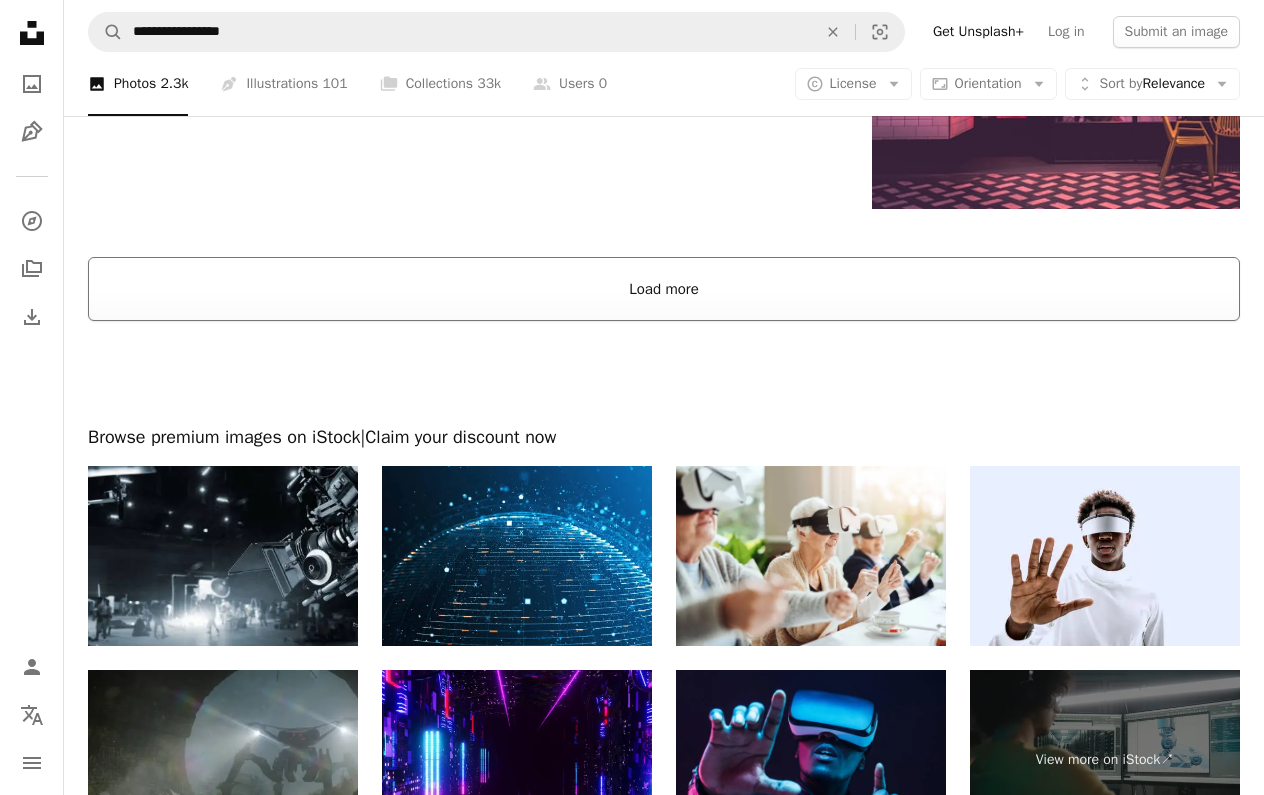 click on "Load more" at bounding box center (664, 289) 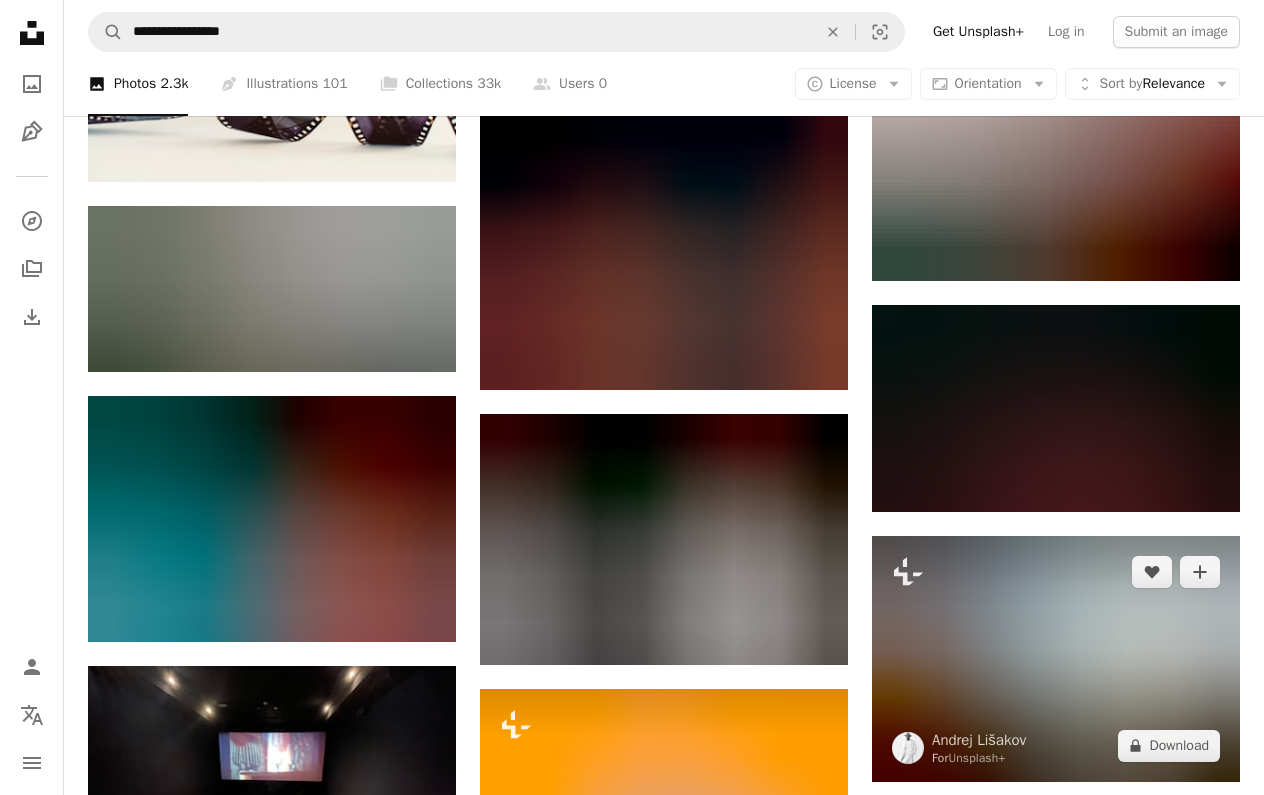 scroll, scrollTop: 32080, scrollLeft: 0, axis: vertical 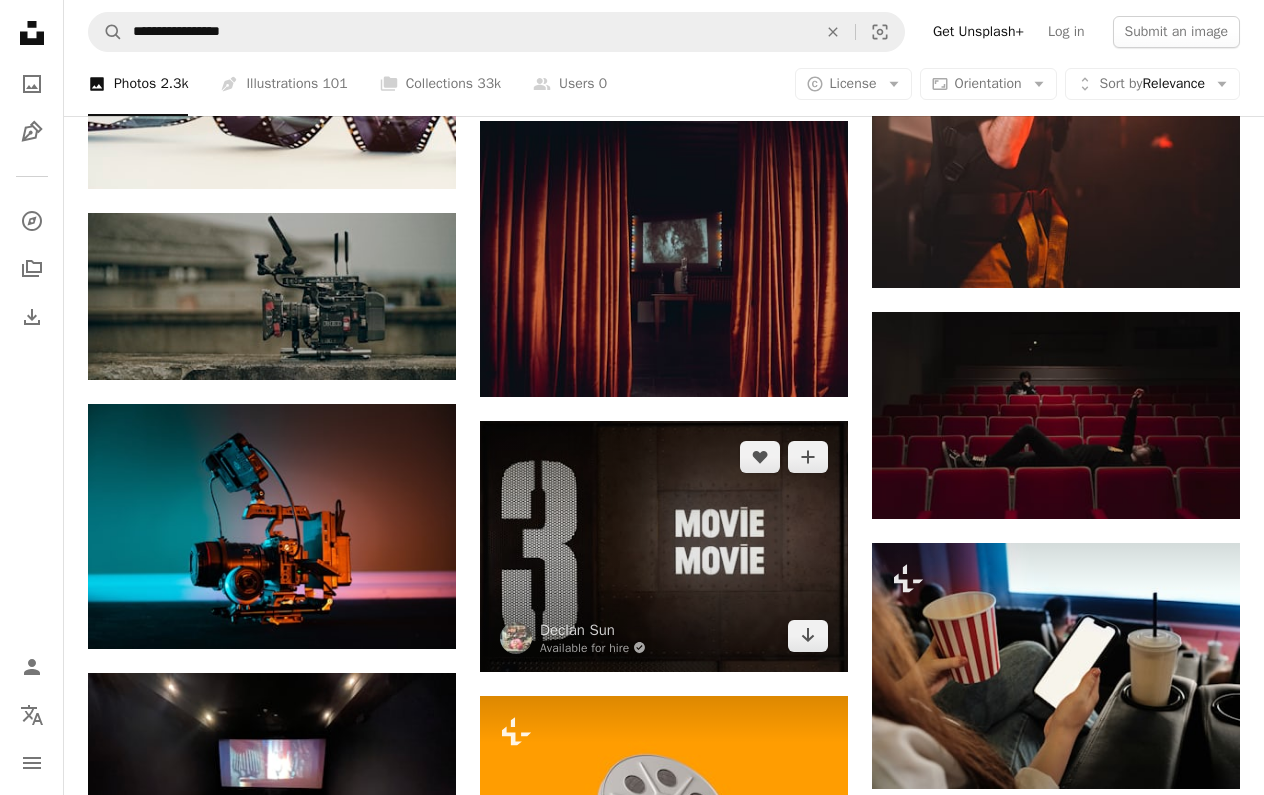 click at bounding box center (664, 546) 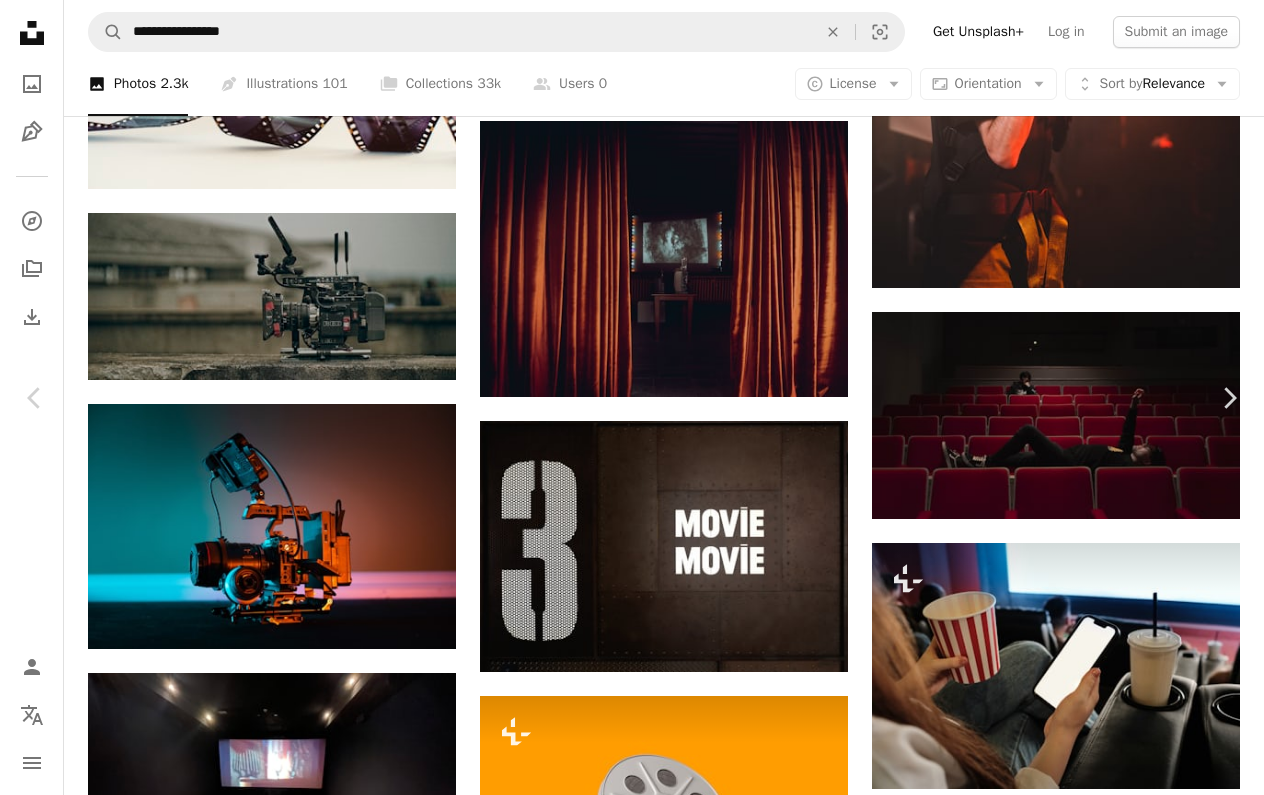 click on "An X shape" at bounding box center [20, 20] 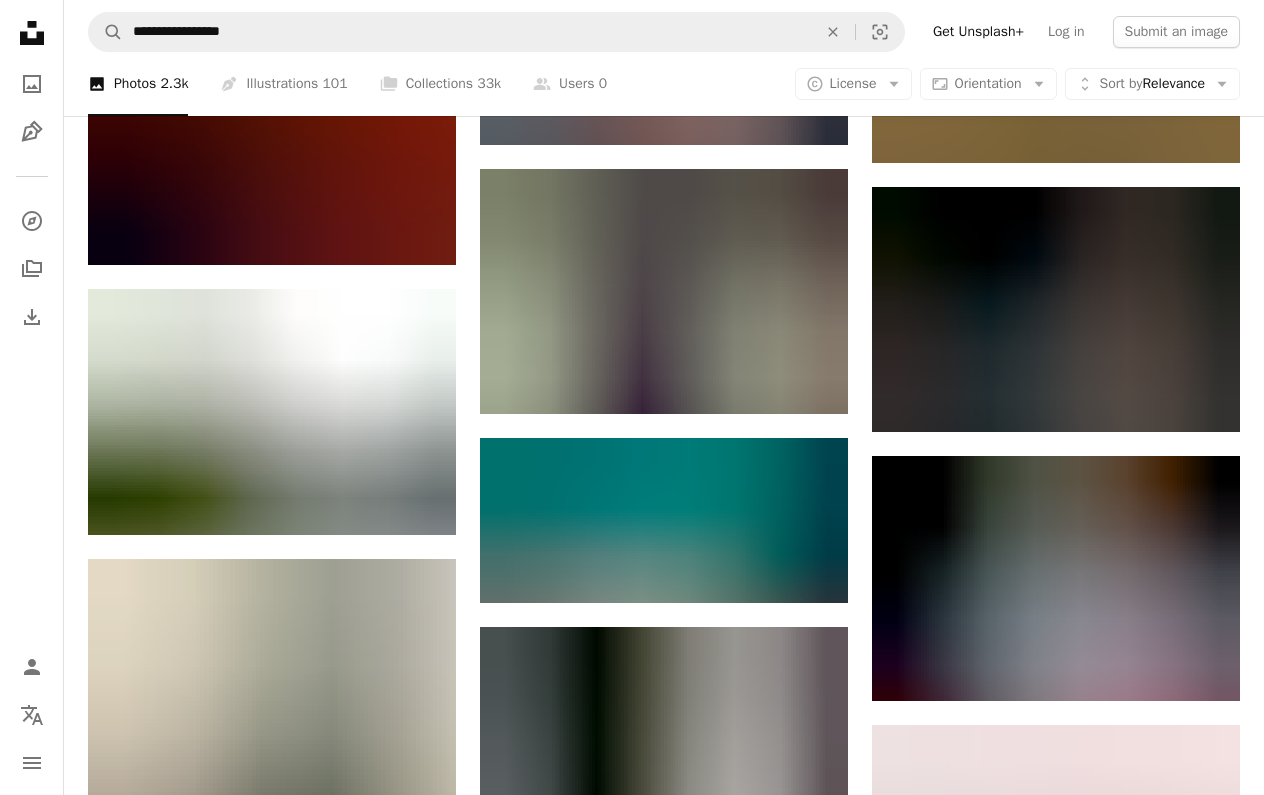 scroll, scrollTop: 29504, scrollLeft: 0, axis: vertical 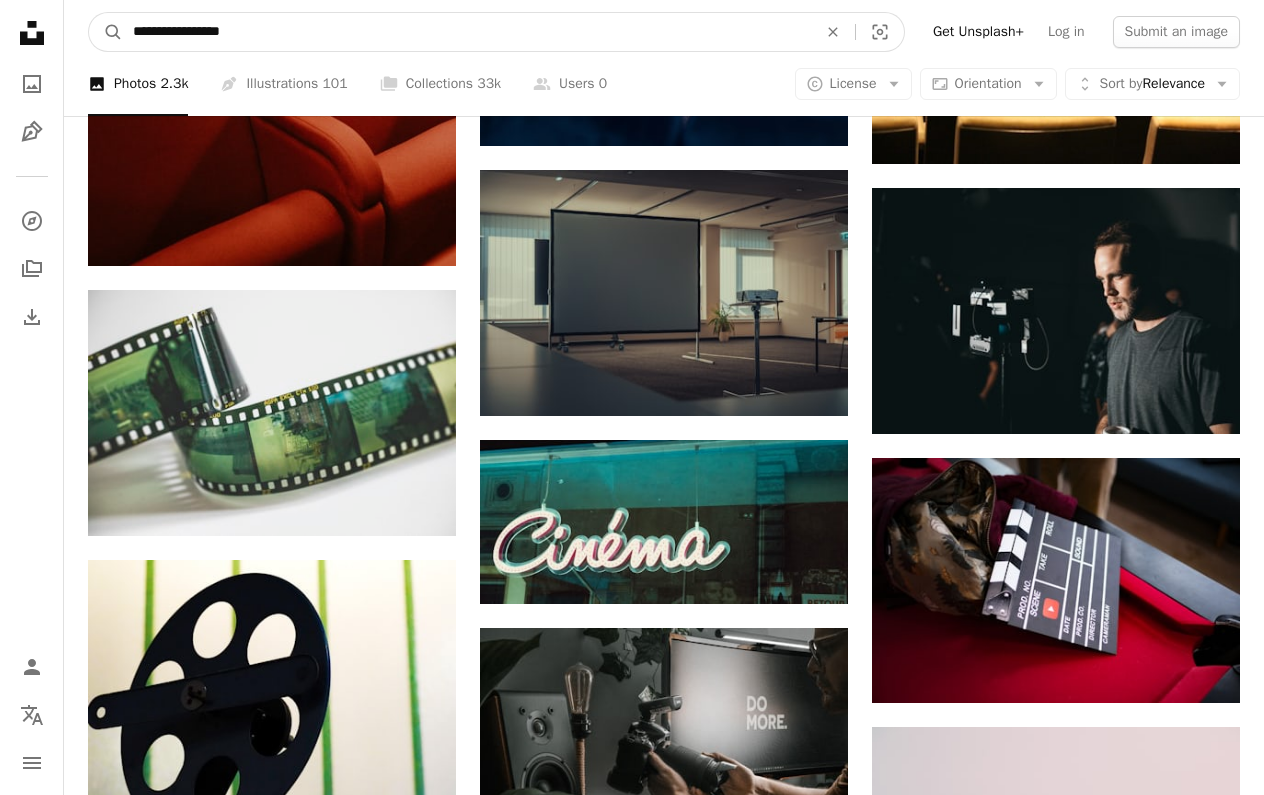 drag, startPoint x: 289, startPoint y: 41, endPoint x: -38, endPoint y: 12, distance: 328.28342 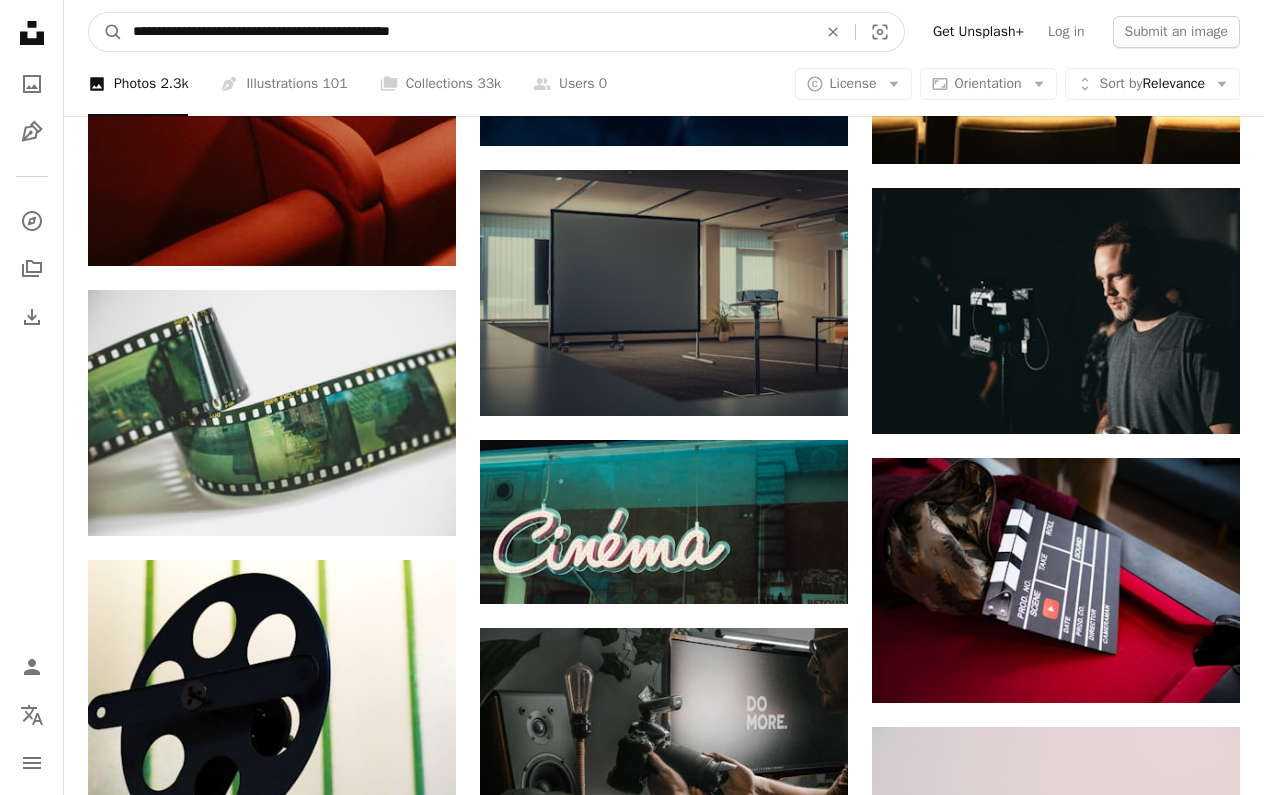 type on "**********" 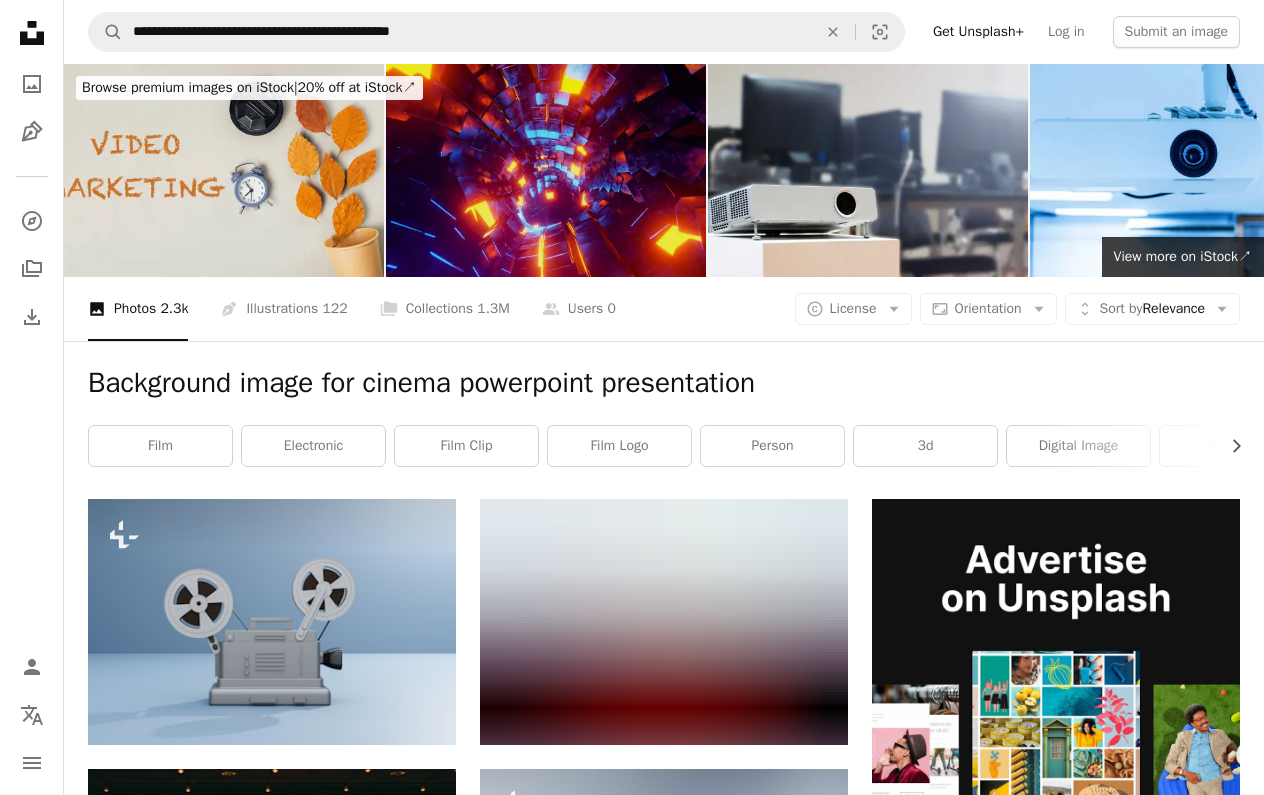 scroll, scrollTop: 0, scrollLeft: 0, axis: both 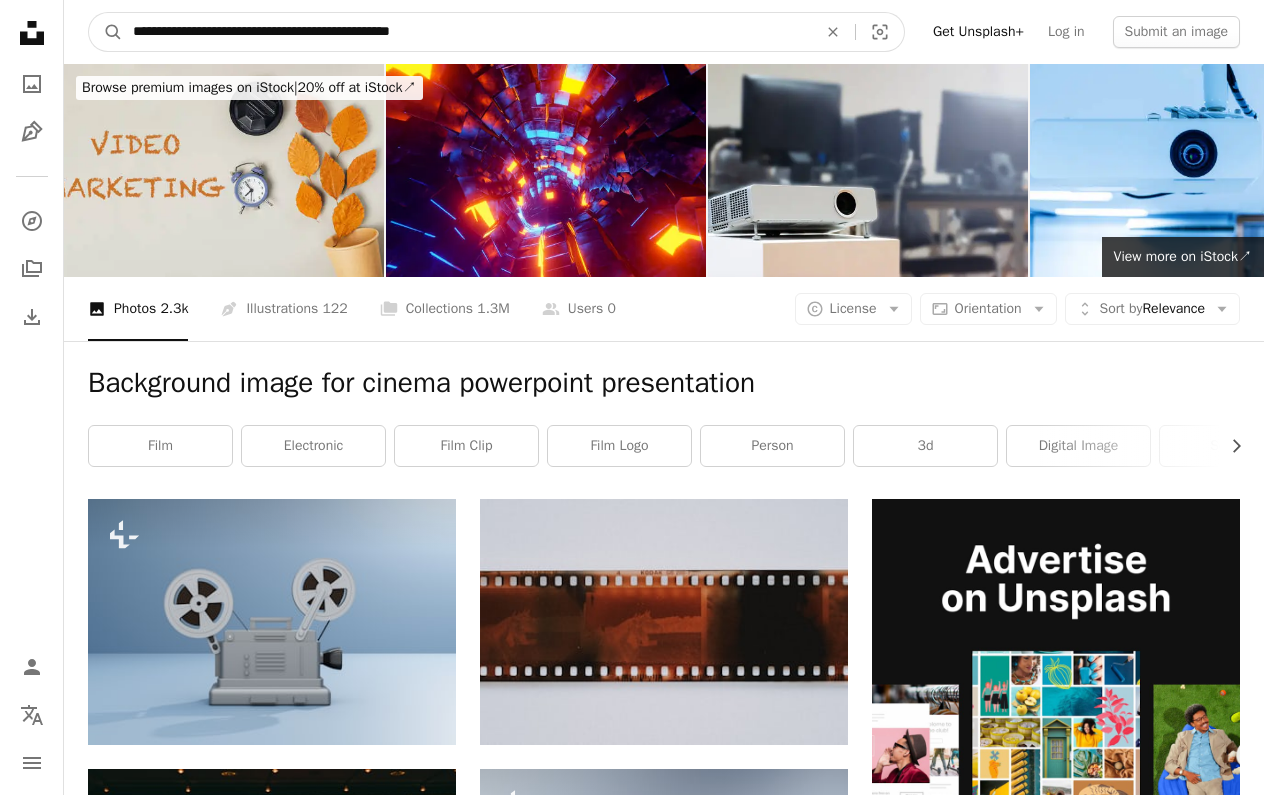 drag, startPoint x: 573, startPoint y: 25, endPoint x: -38, endPoint y: 17, distance: 611.05237 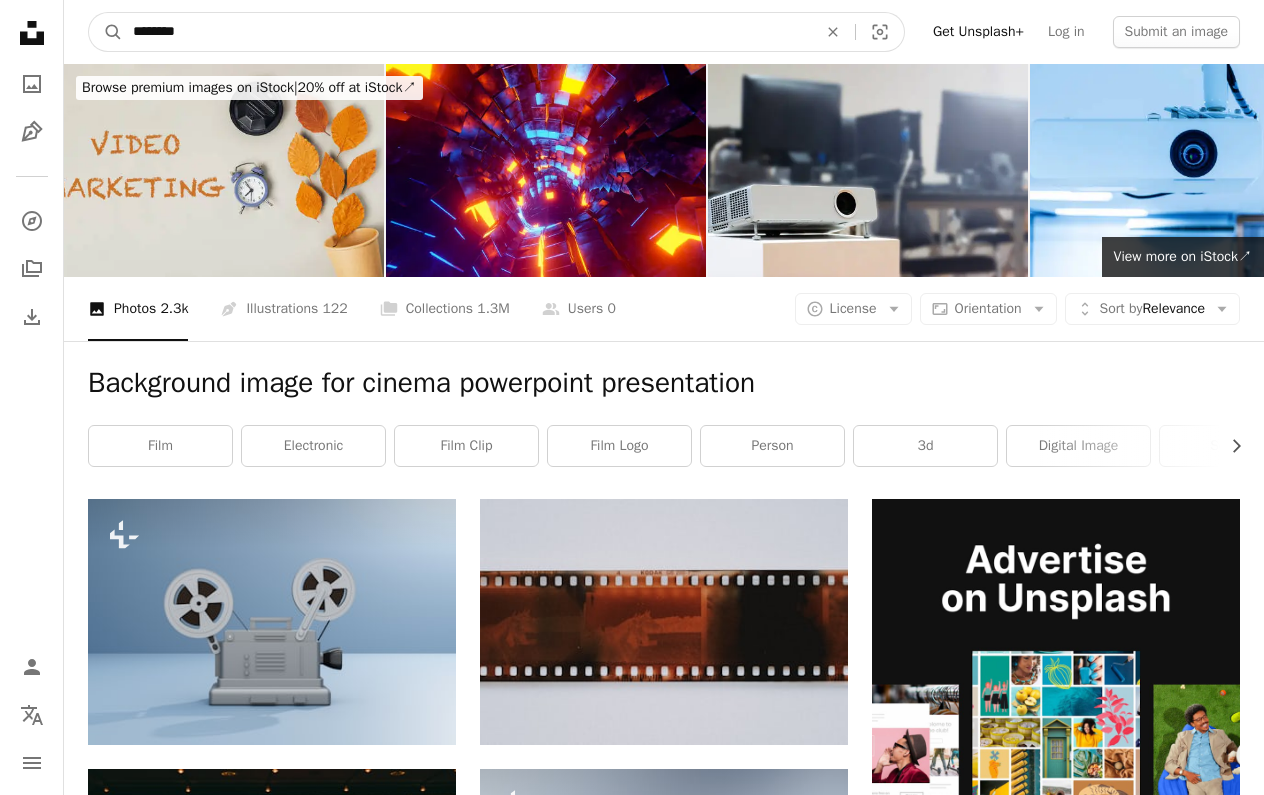 type on "*********" 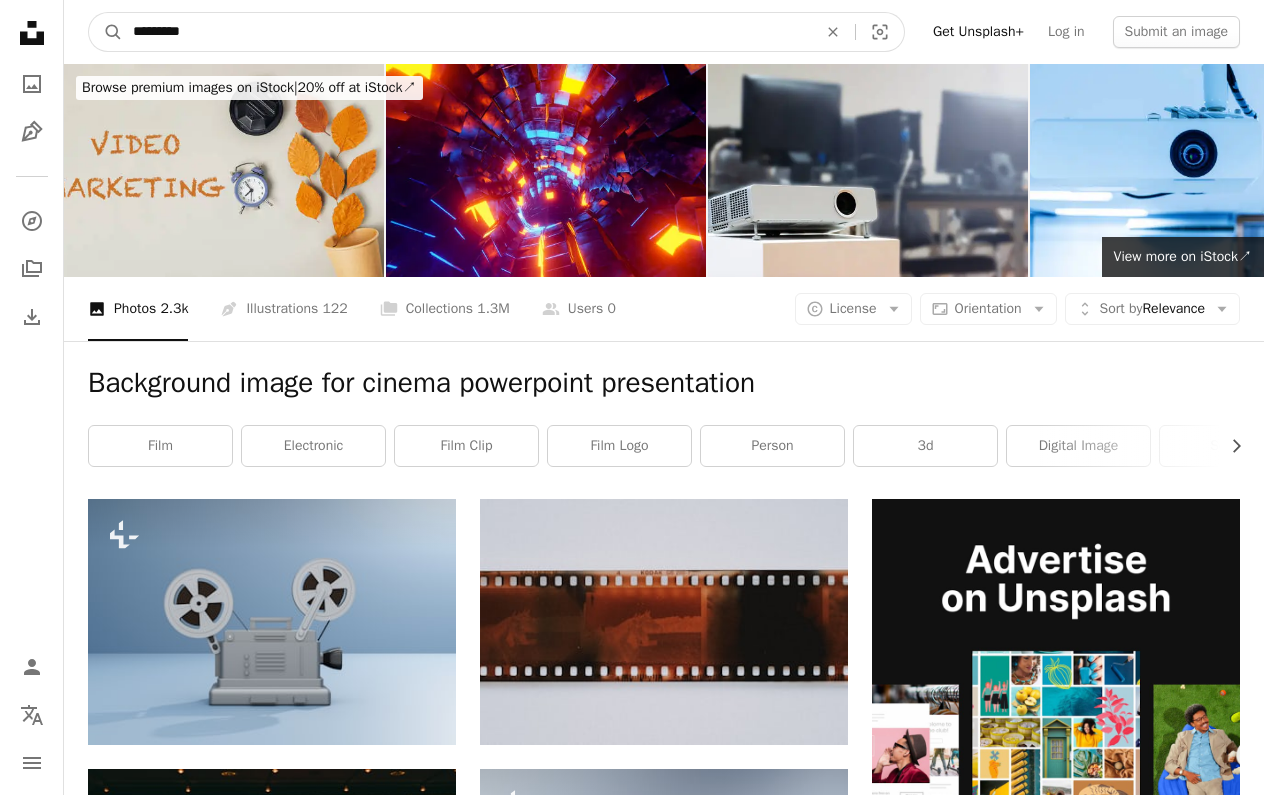 click on "A magnifying glass" at bounding box center (106, 32) 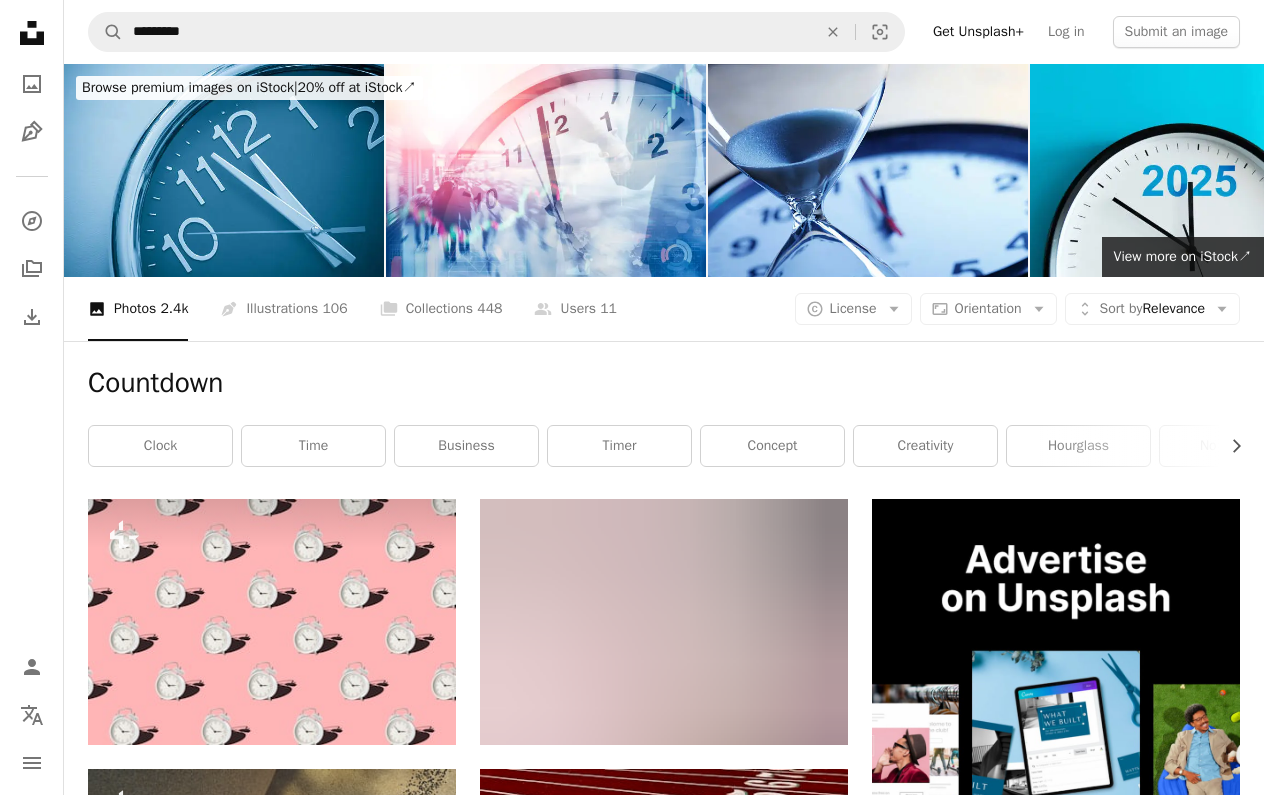 scroll, scrollTop: 0, scrollLeft: 0, axis: both 